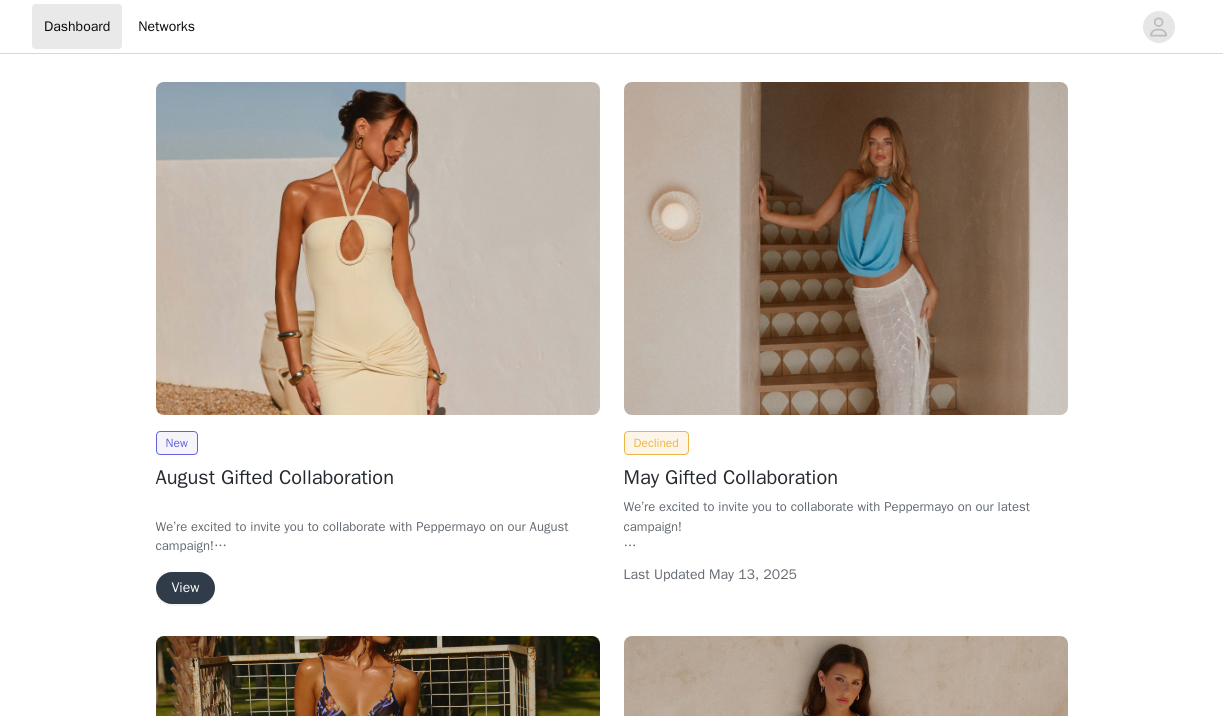 scroll, scrollTop: 0, scrollLeft: 0, axis: both 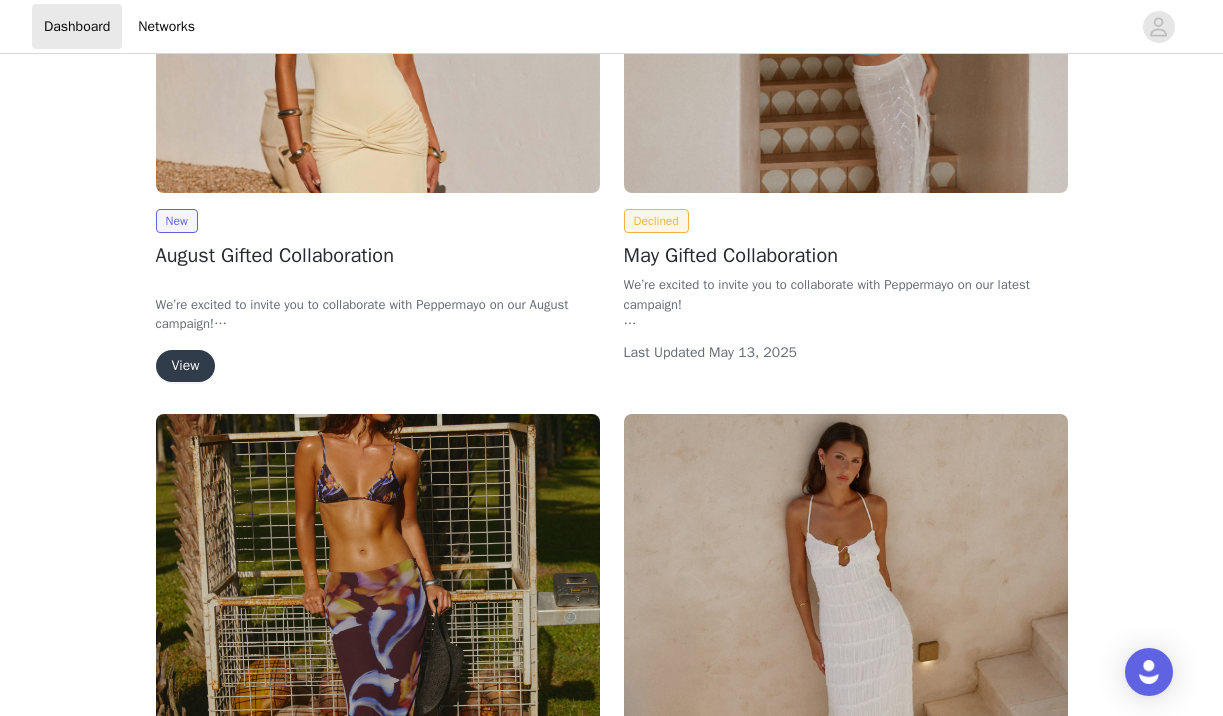 click on "View" at bounding box center [186, 366] 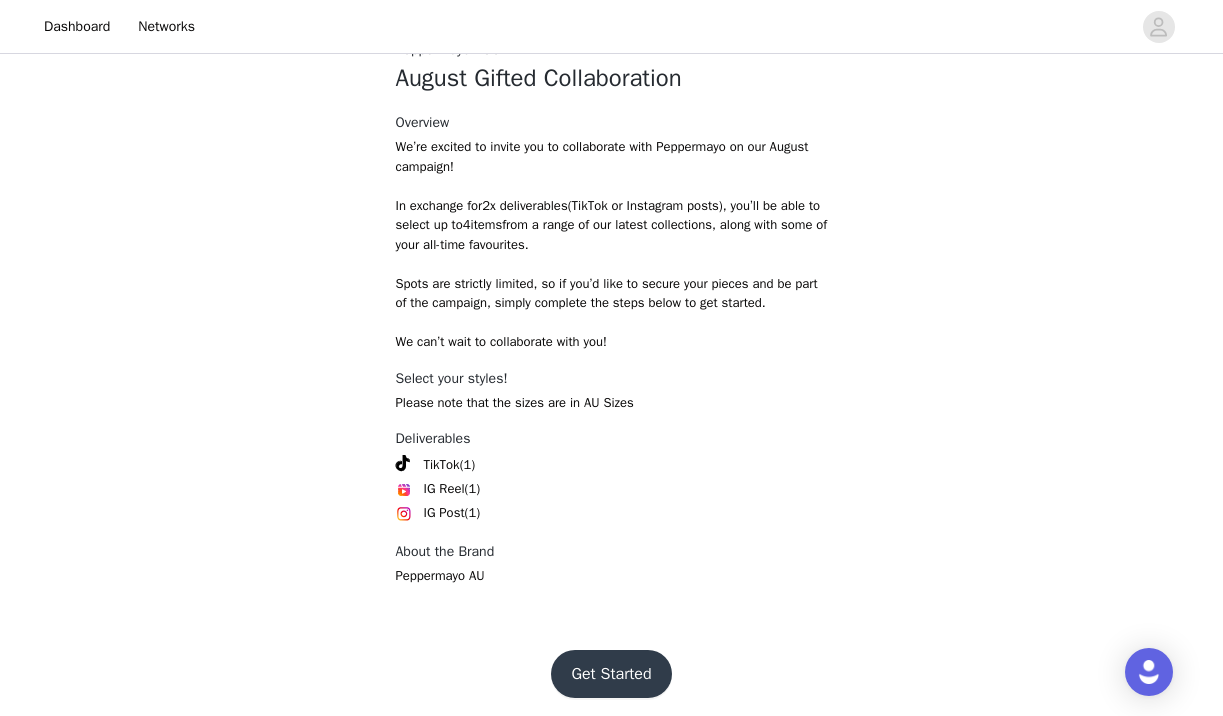scroll, scrollTop: 434, scrollLeft: 0, axis: vertical 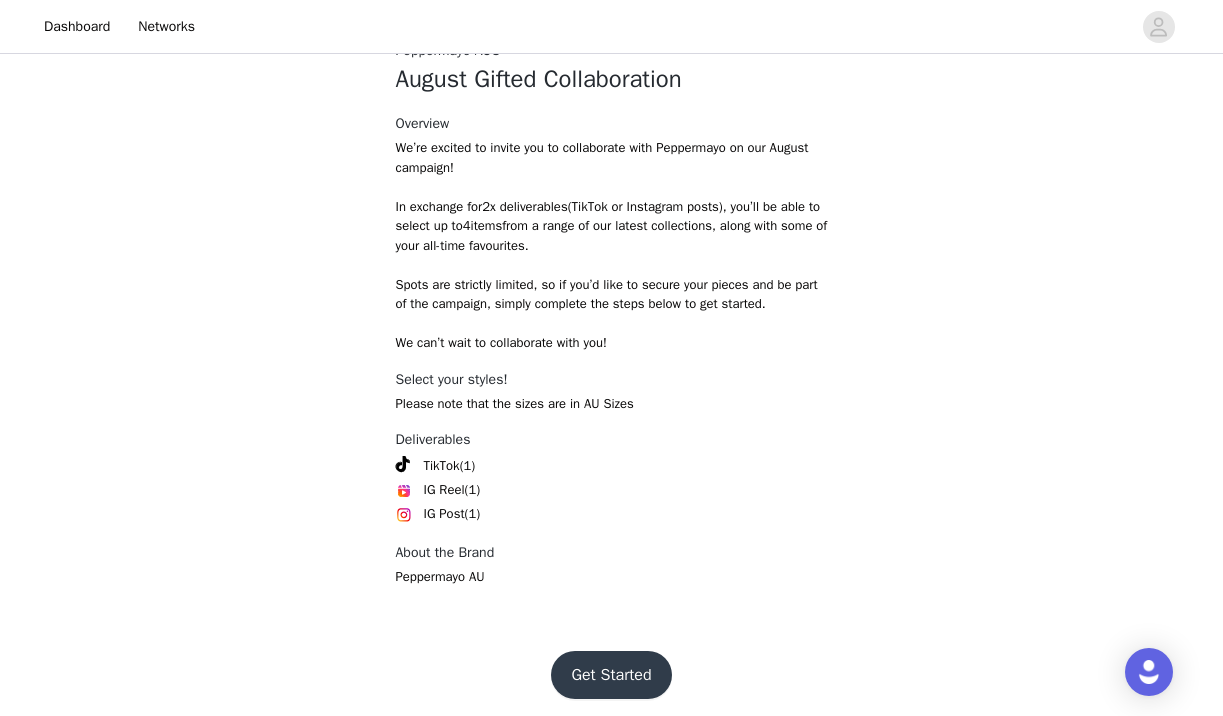 click on "Get Started" at bounding box center [611, 675] 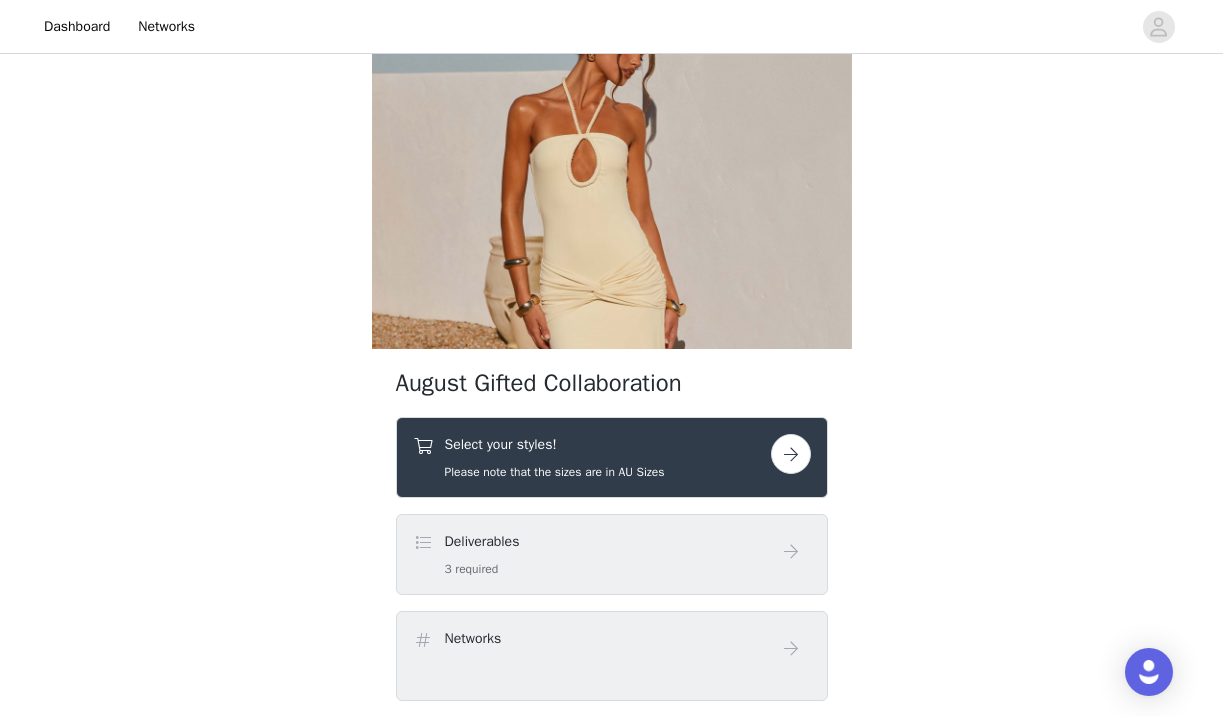 scroll, scrollTop: 71, scrollLeft: 0, axis: vertical 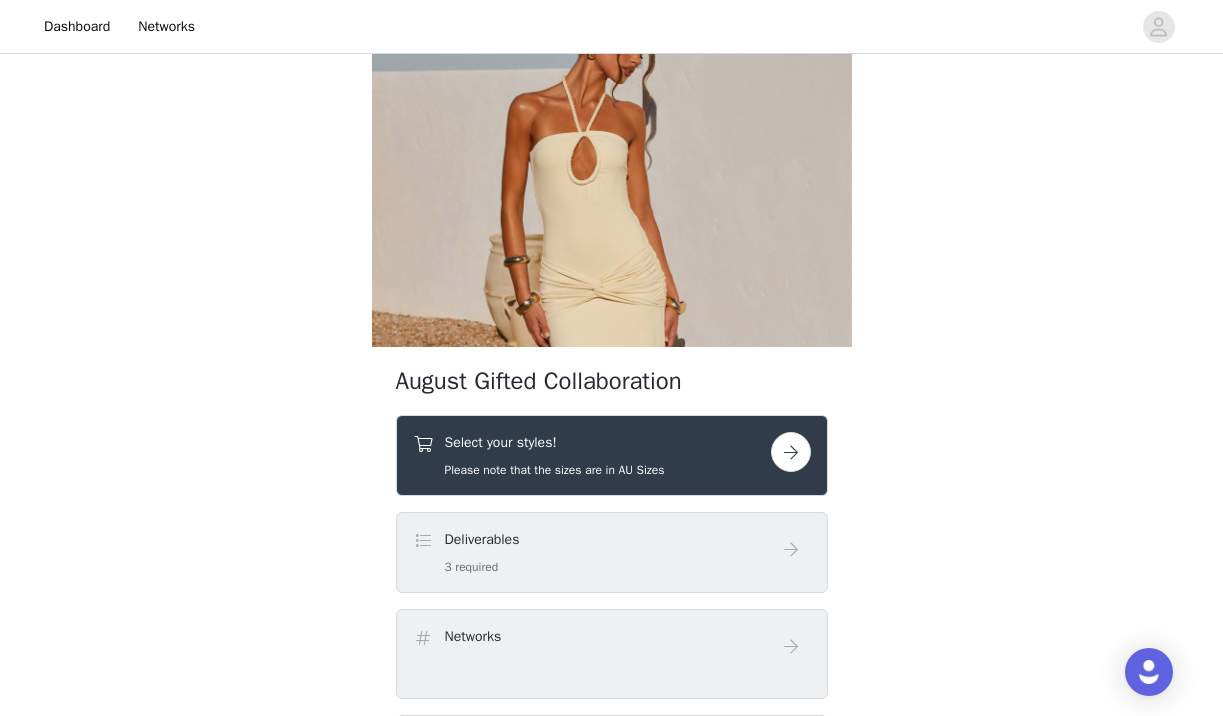 click at bounding box center (791, 452) 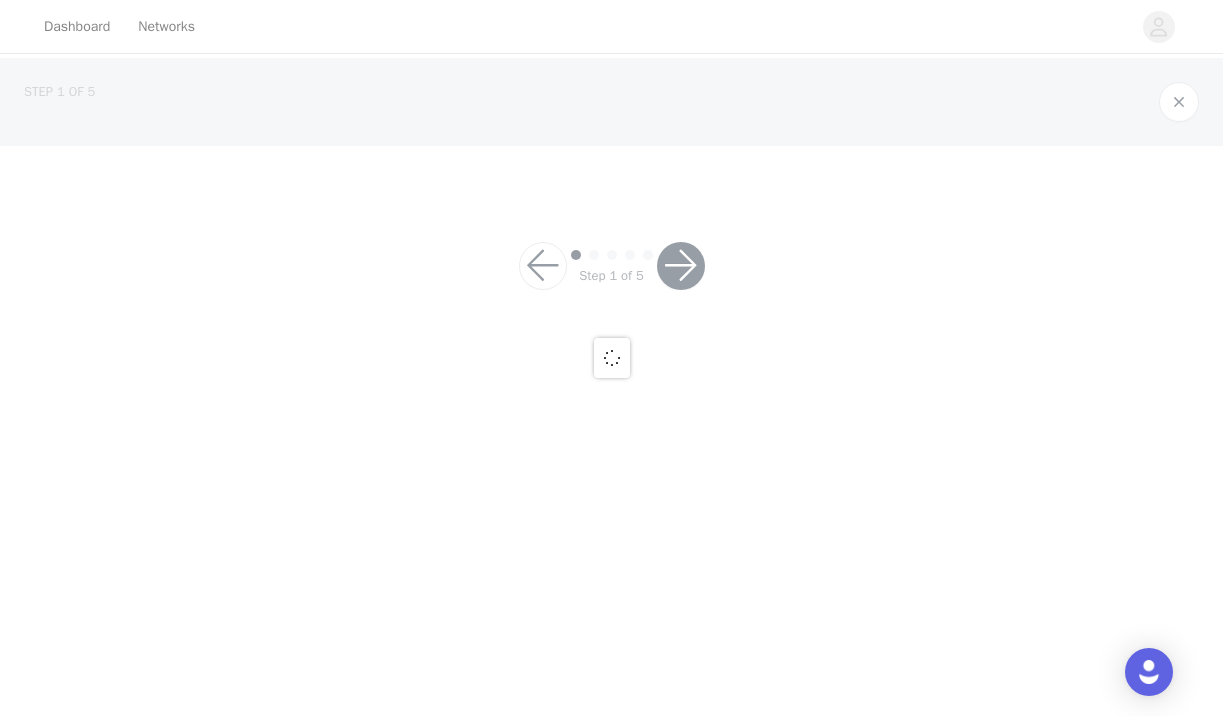 scroll, scrollTop: 0, scrollLeft: 0, axis: both 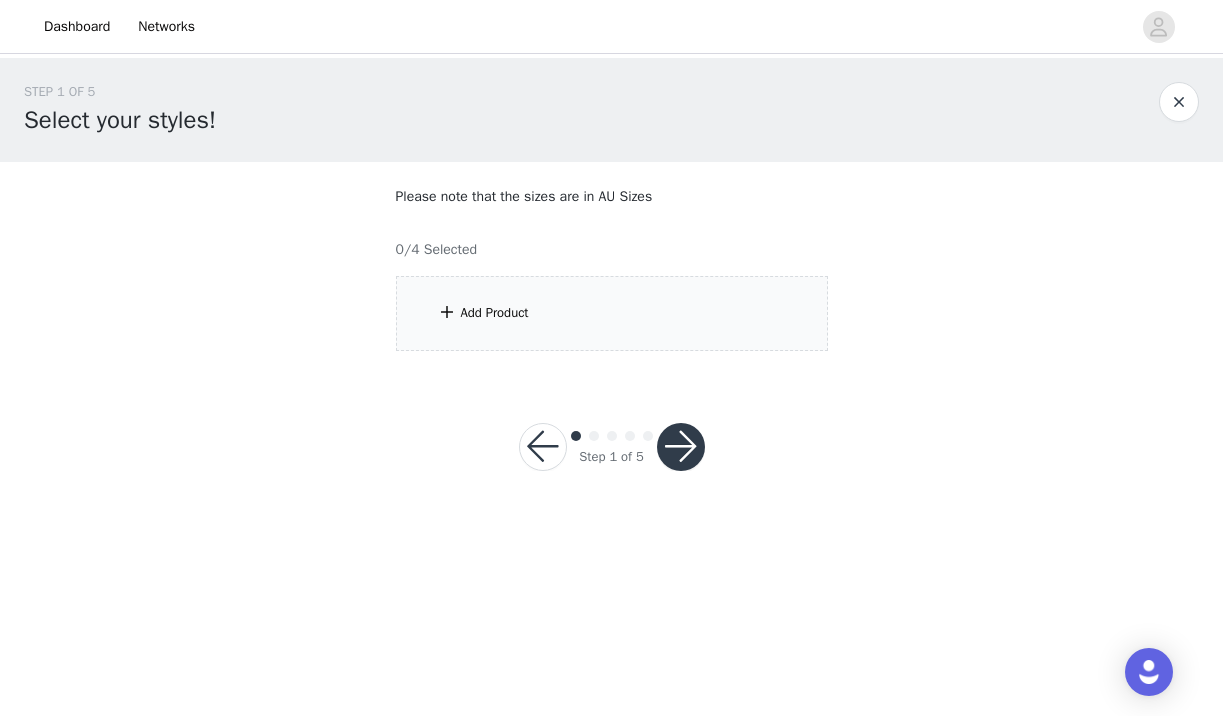 click on "Add Product" at bounding box center (495, 313) 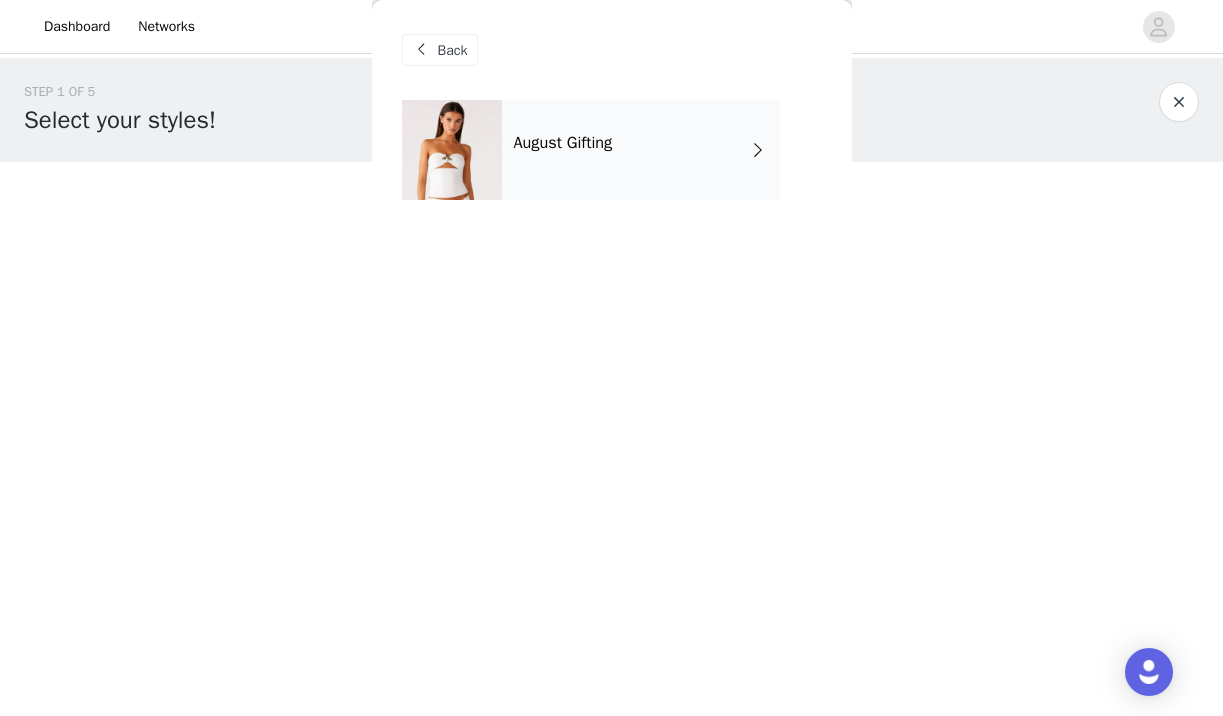 click on "August Gifting" at bounding box center (641, 150) 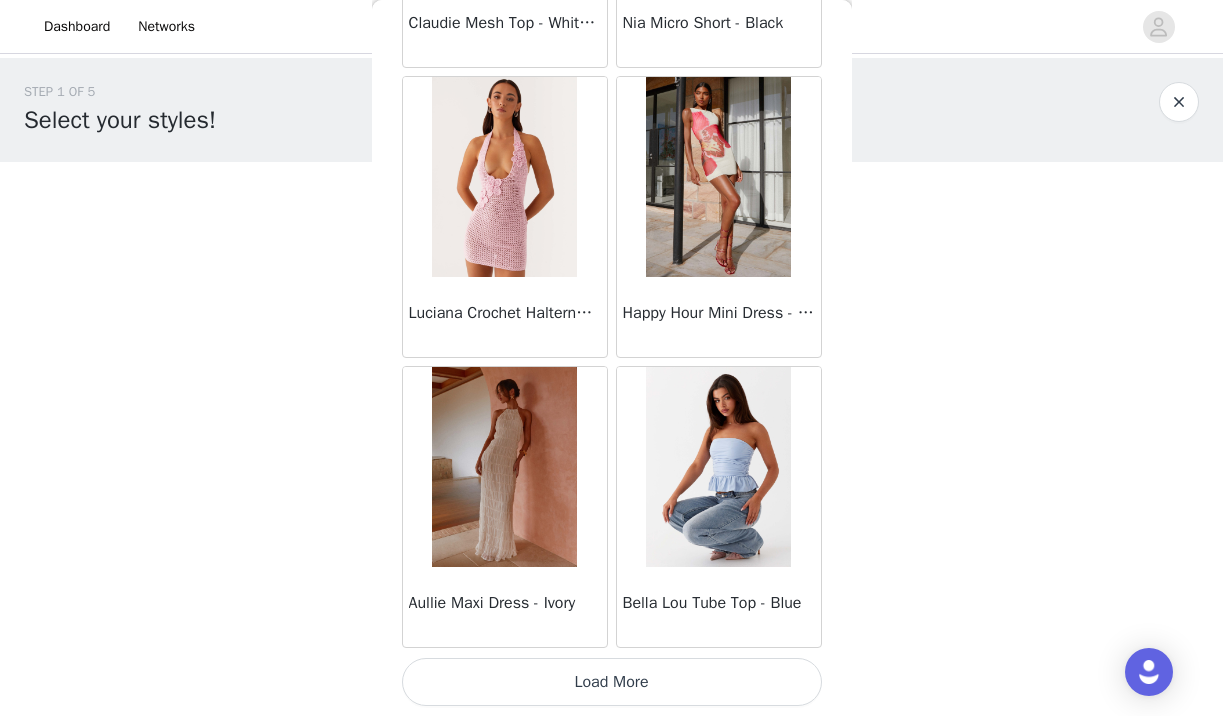 scroll, scrollTop: 2344, scrollLeft: 0, axis: vertical 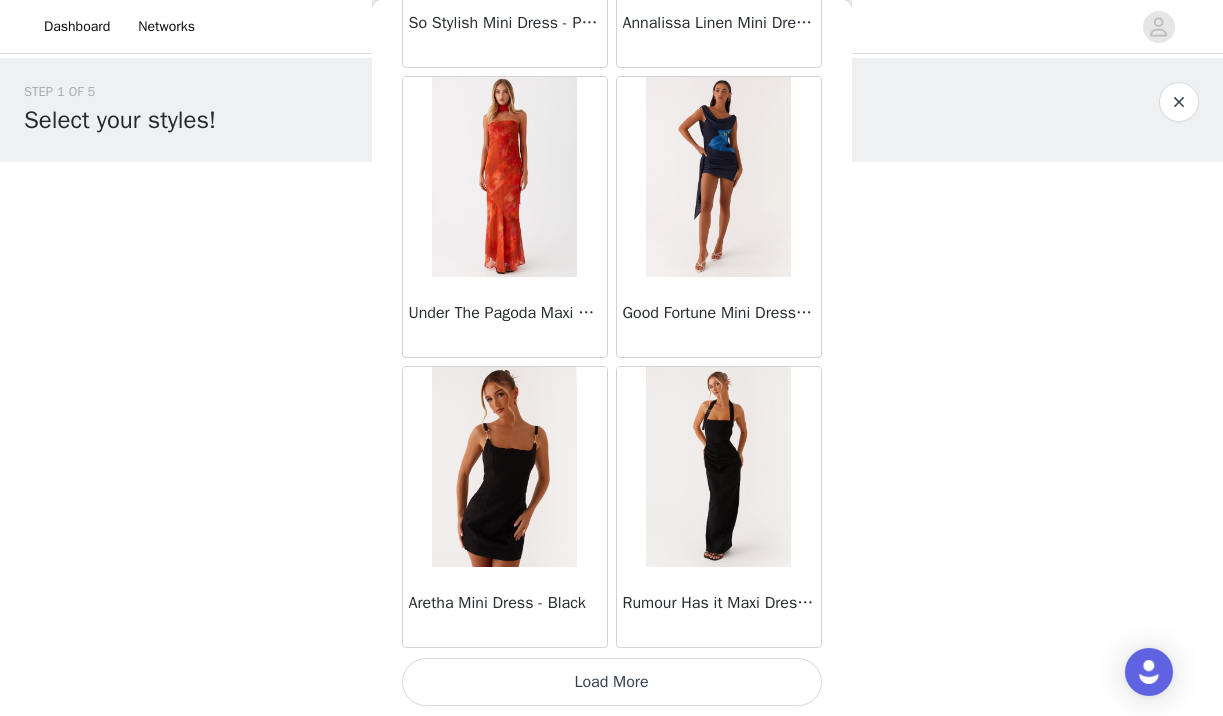 click on "Load More" at bounding box center [612, 682] 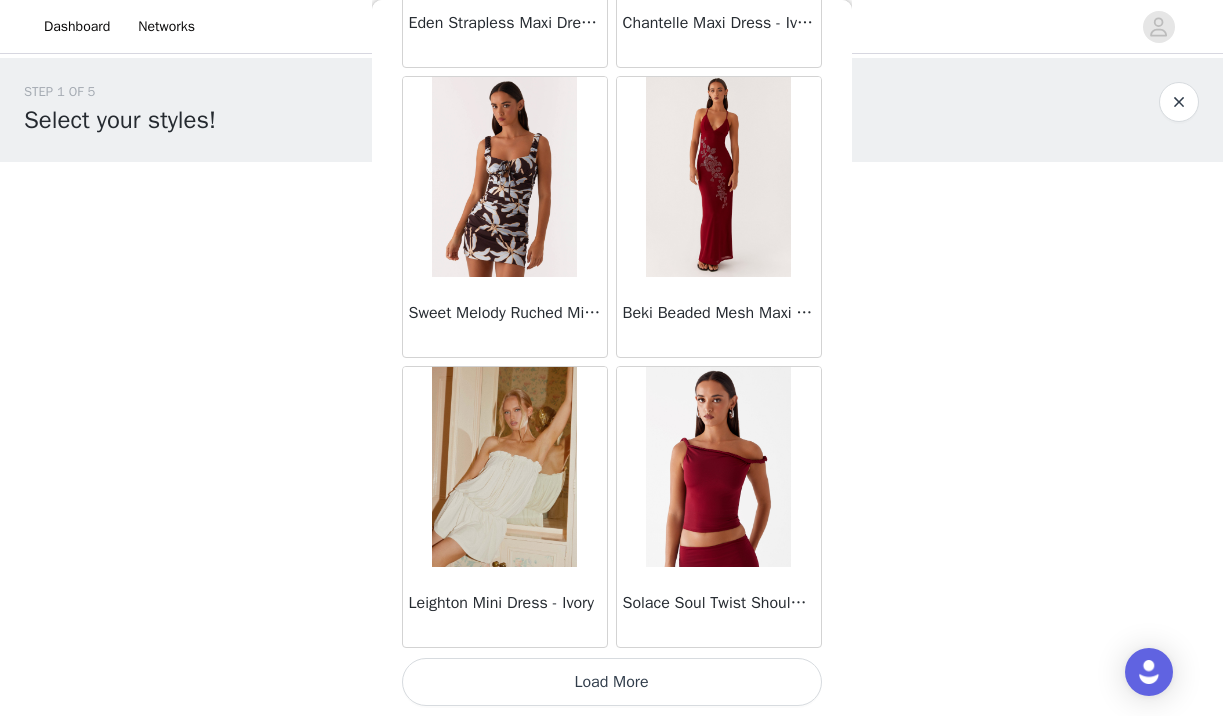 scroll, scrollTop: 8144, scrollLeft: 0, axis: vertical 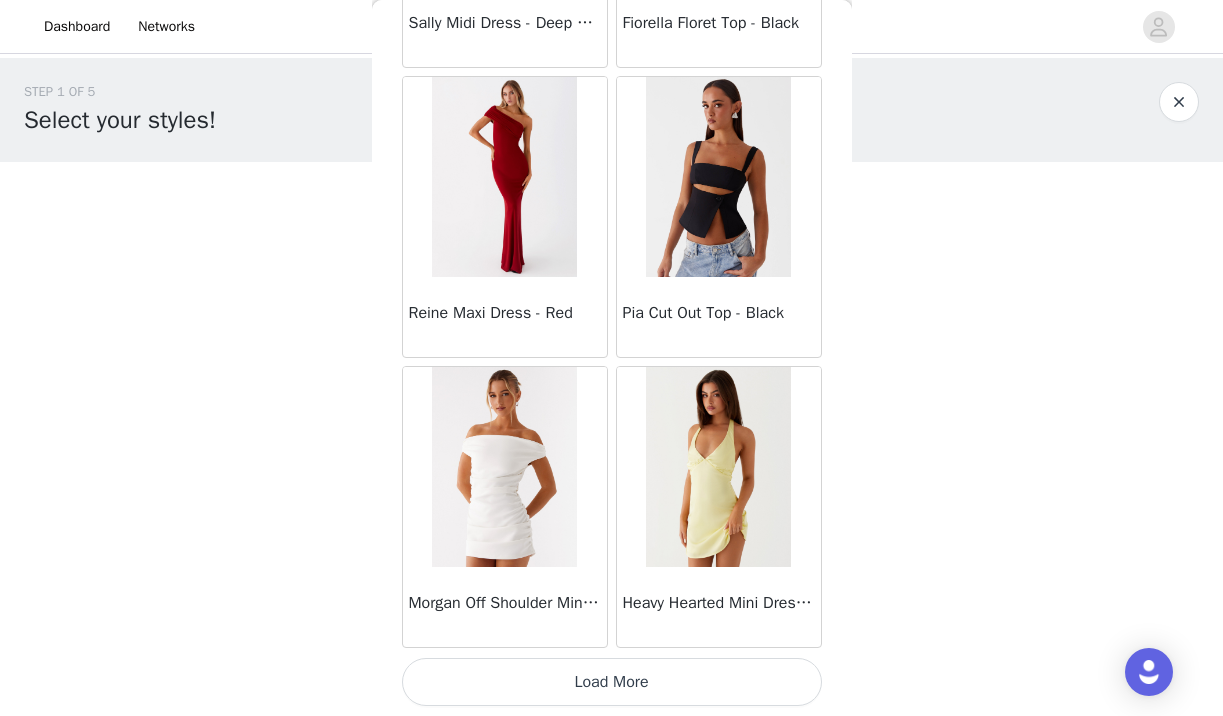 click on "Load More" at bounding box center [612, 682] 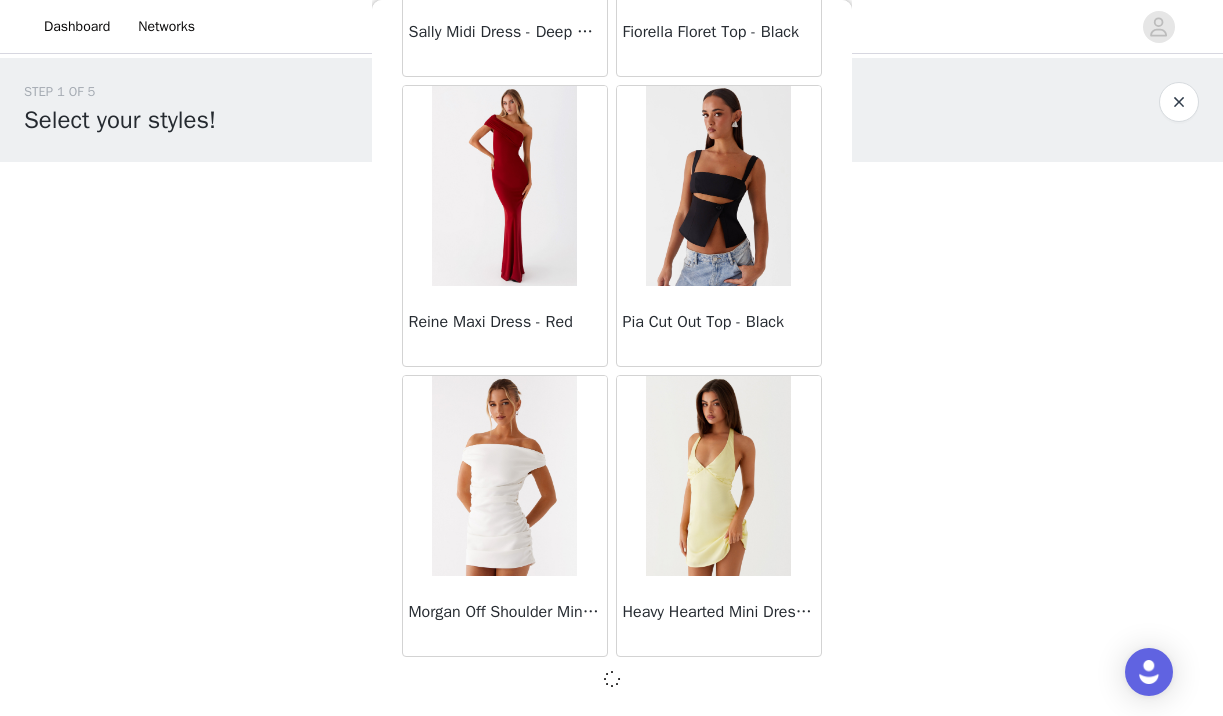 scroll, scrollTop: 11035, scrollLeft: 0, axis: vertical 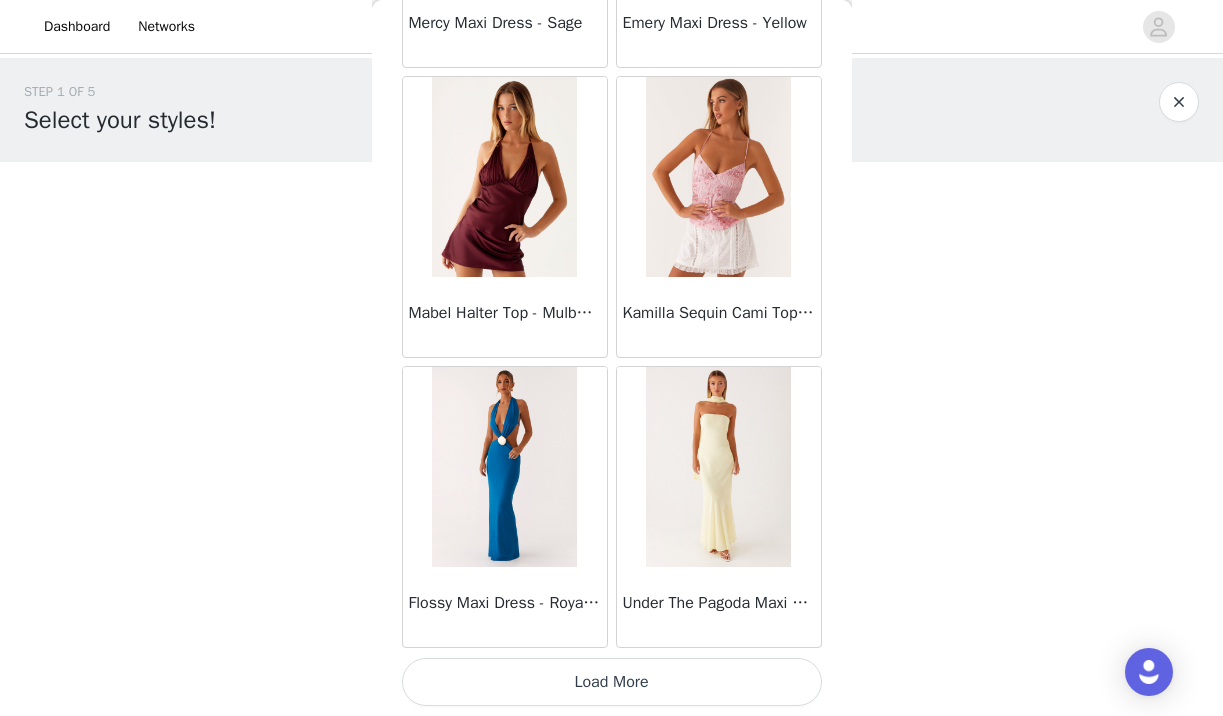 click on "Load More" at bounding box center [612, 682] 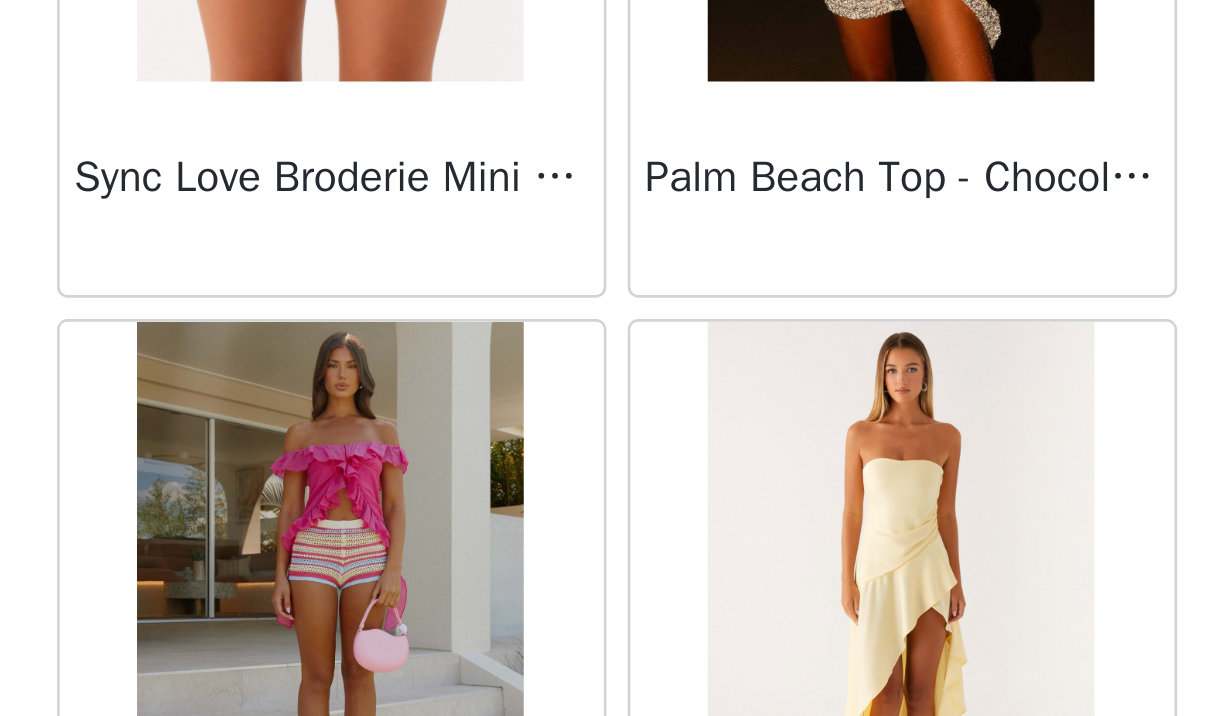 scroll, scrollTop: 16844, scrollLeft: 0, axis: vertical 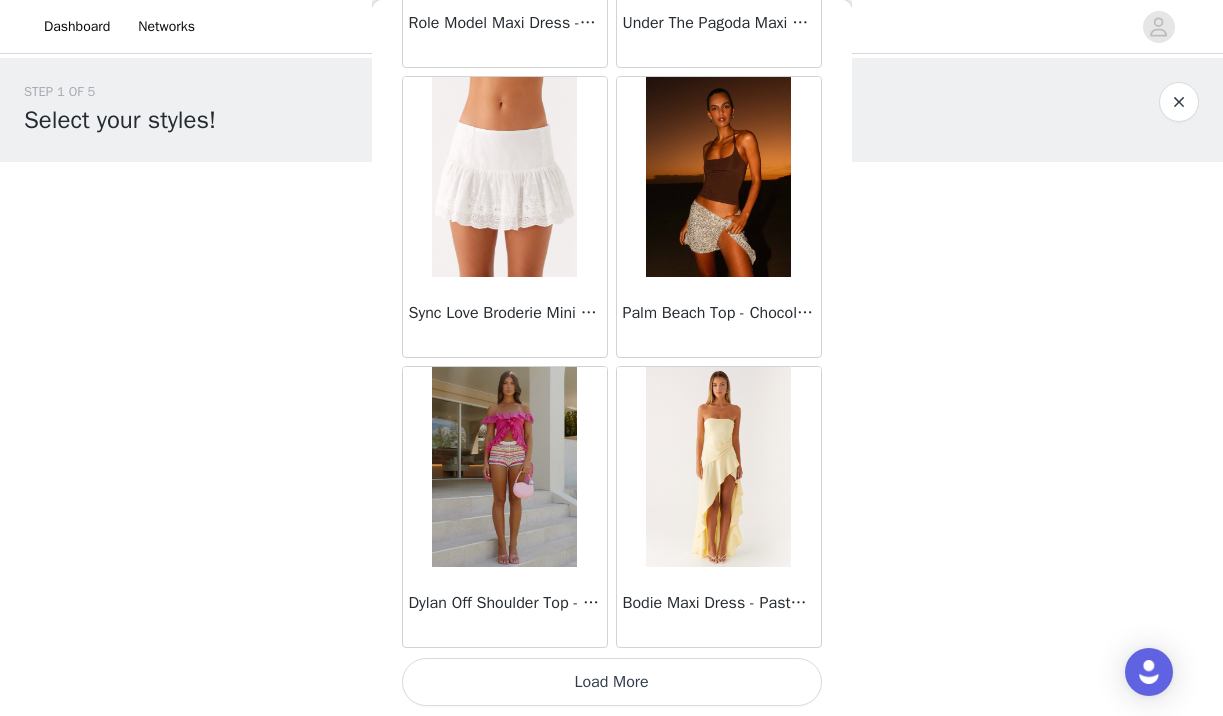 click on "Load More" at bounding box center [612, 682] 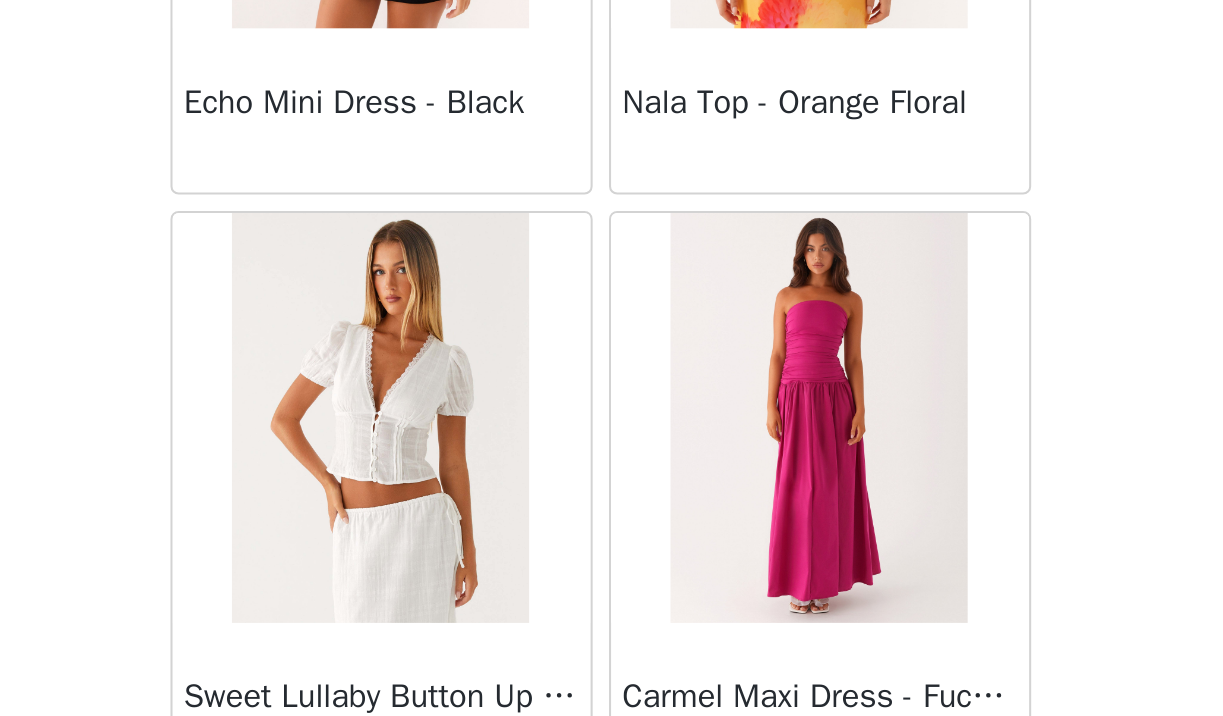 scroll, scrollTop: 19744, scrollLeft: 0, axis: vertical 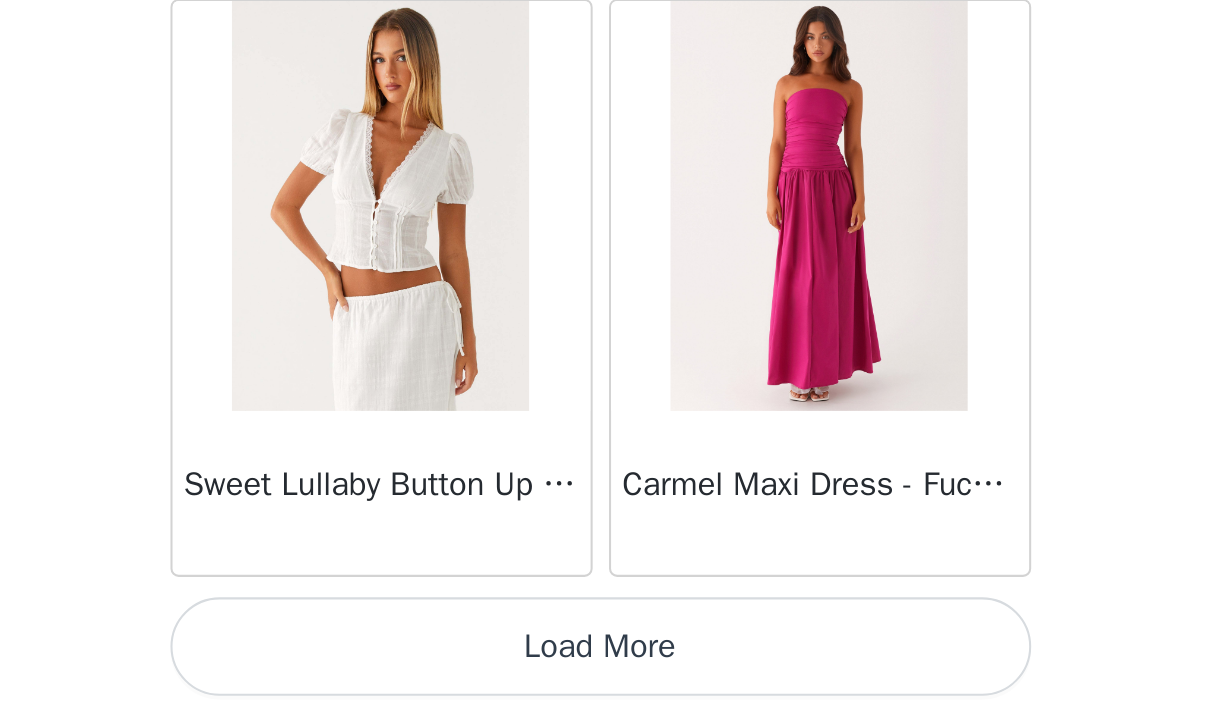 click on "Load More" at bounding box center [612, 682] 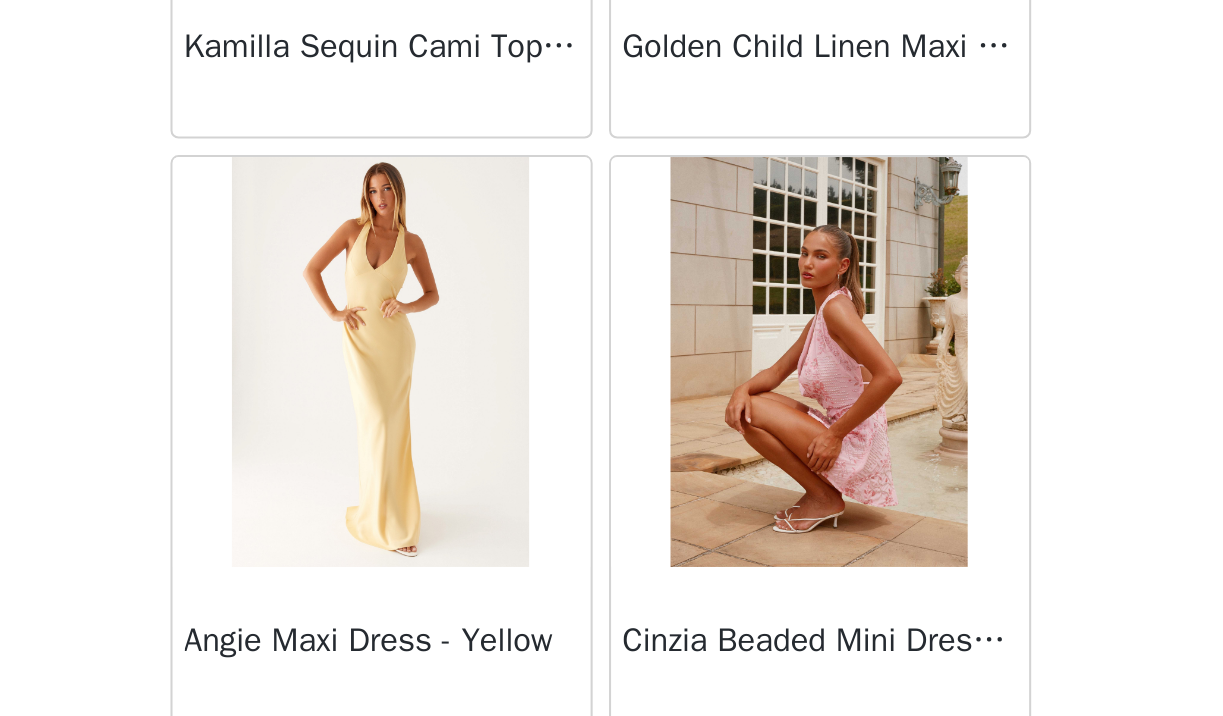 scroll, scrollTop: 22566, scrollLeft: 0, axis: vertical 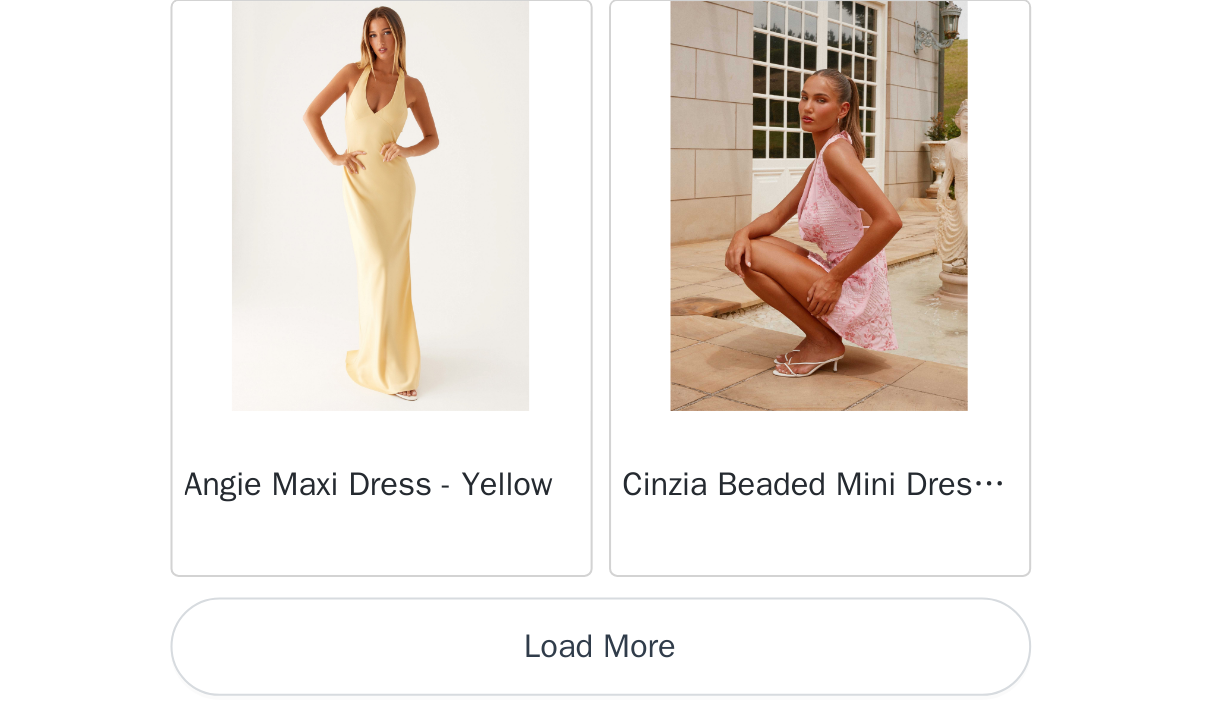 click on "Load More" at bounding box center (612, 682) 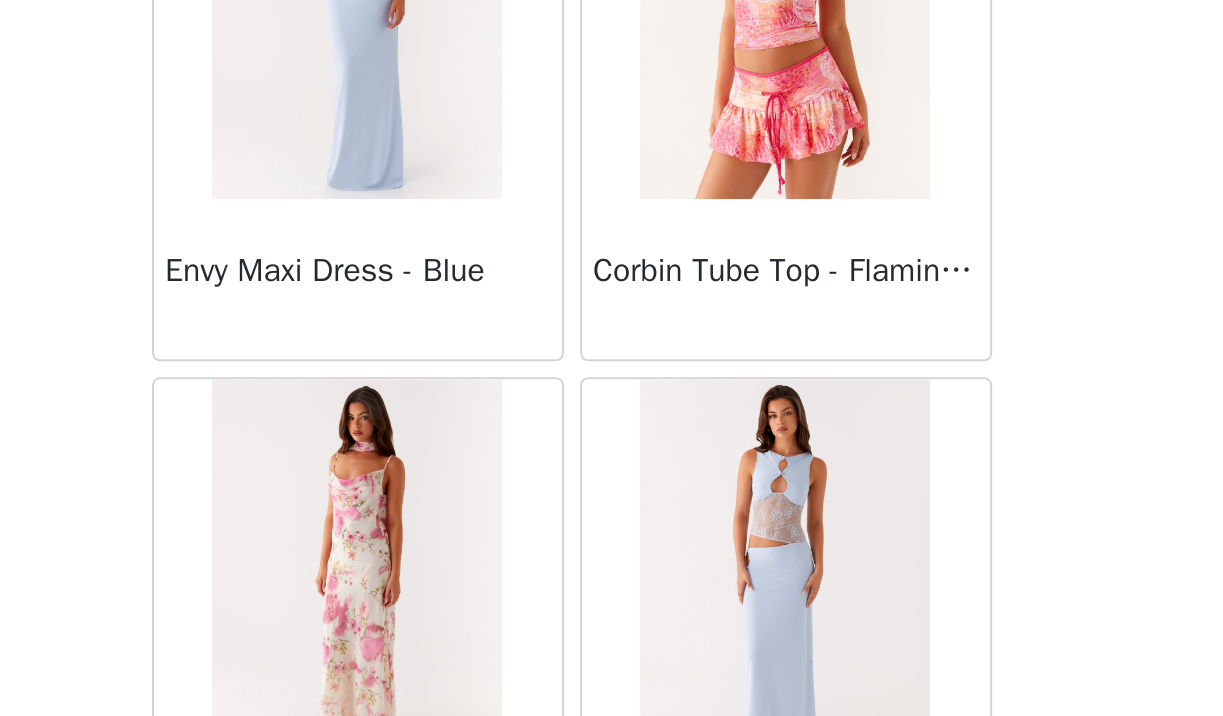 scroll, scrollTop: 25544, scrollLeft: 0, axis: vertical 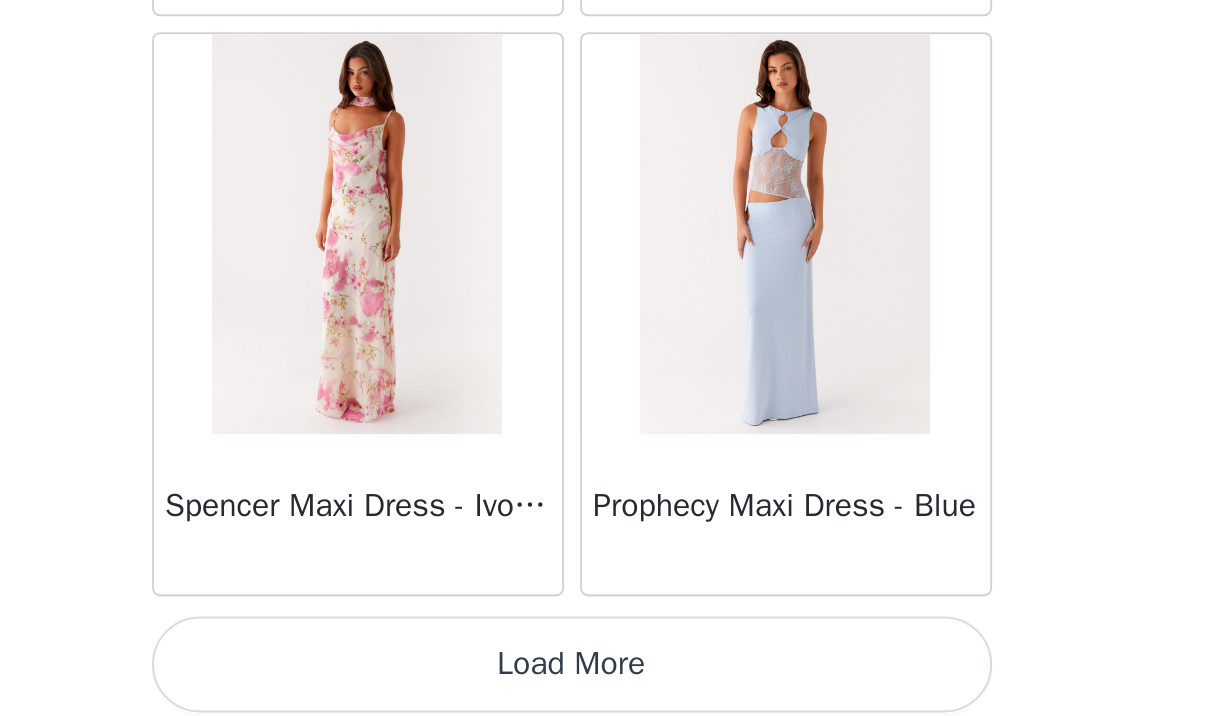 click on "Load More" at bounding box center [612, 682] 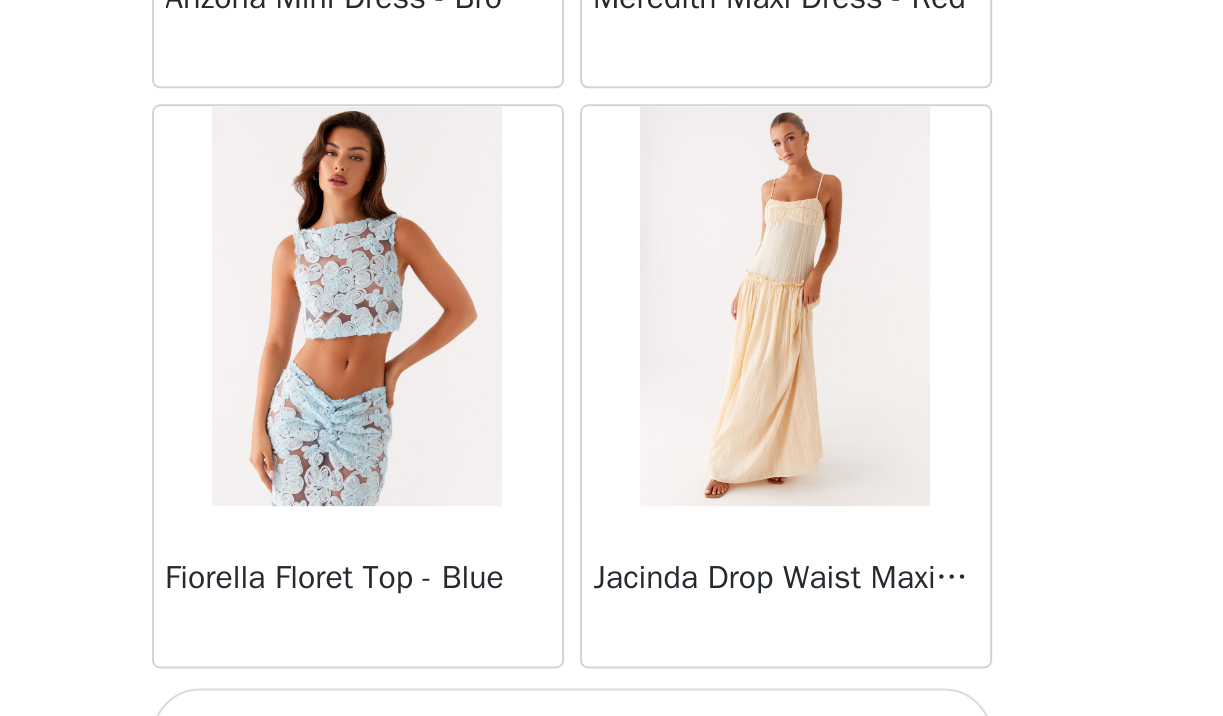 scroll, scrollTop: 28412, scrollLeft: 0, axis: vertical 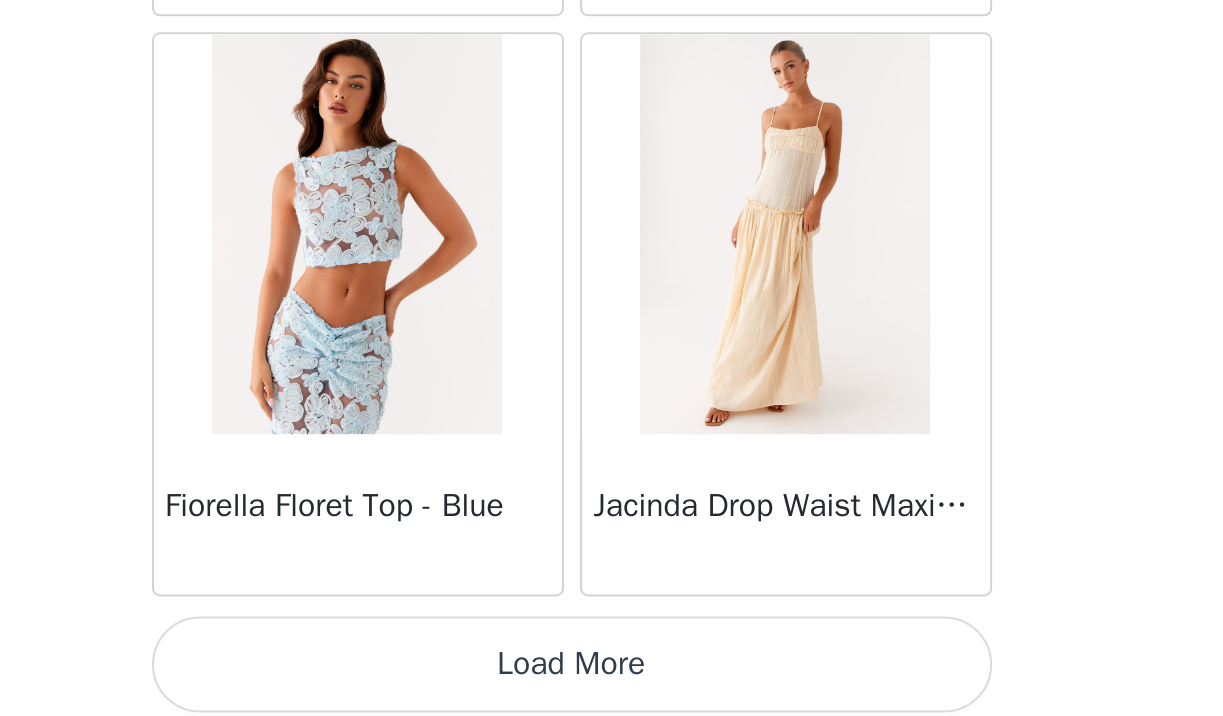 click on "Load More" at bounding box center [612, 682] 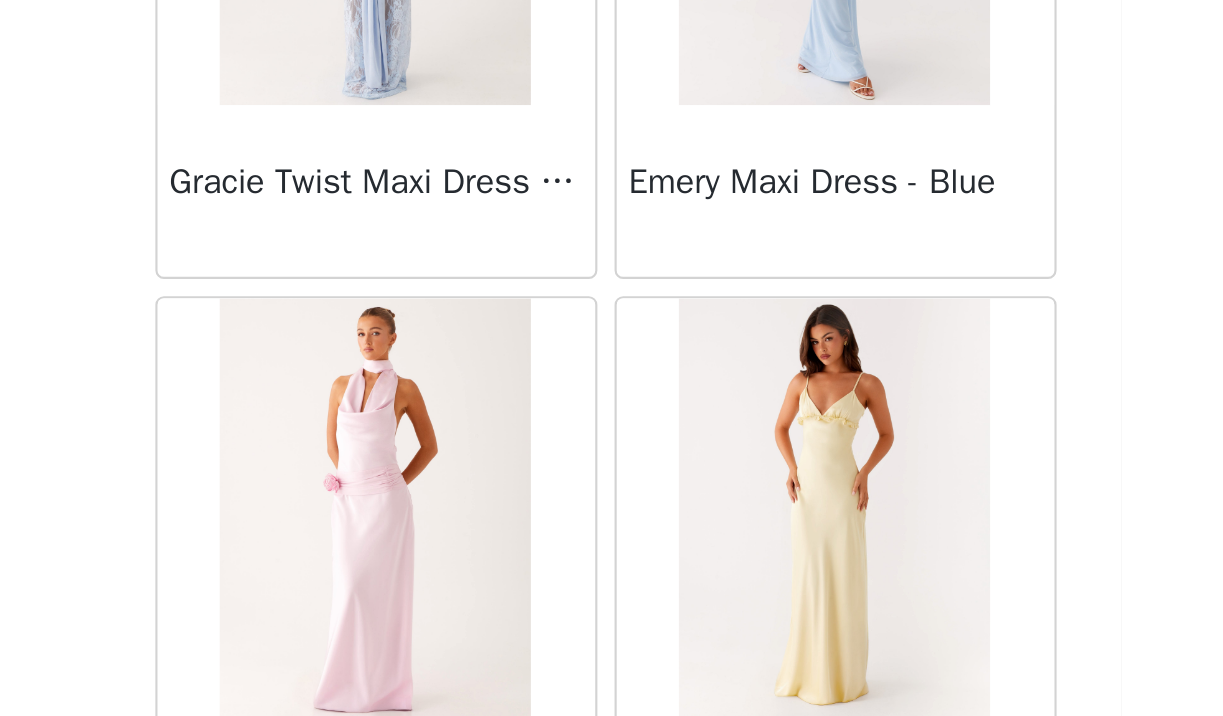 scroll, scrollTop: 31344, scrollLeft: 0, axis: vertical 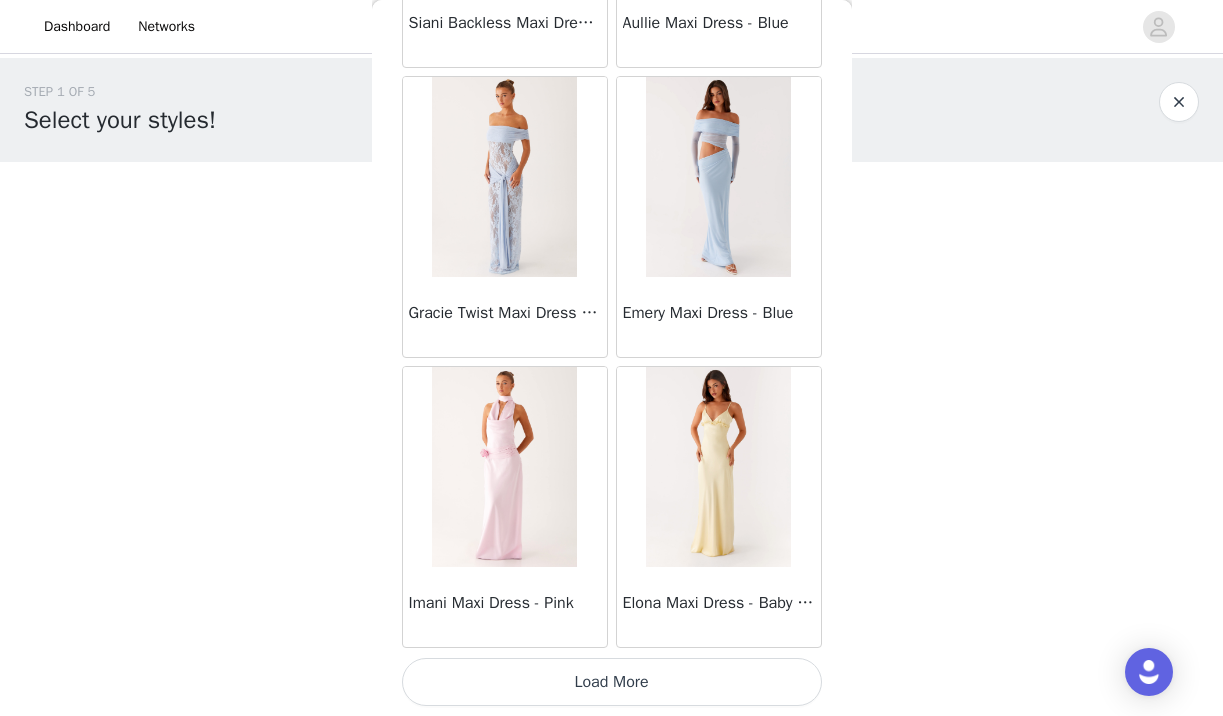 click on "Load More" at bounding box center [612, 682] 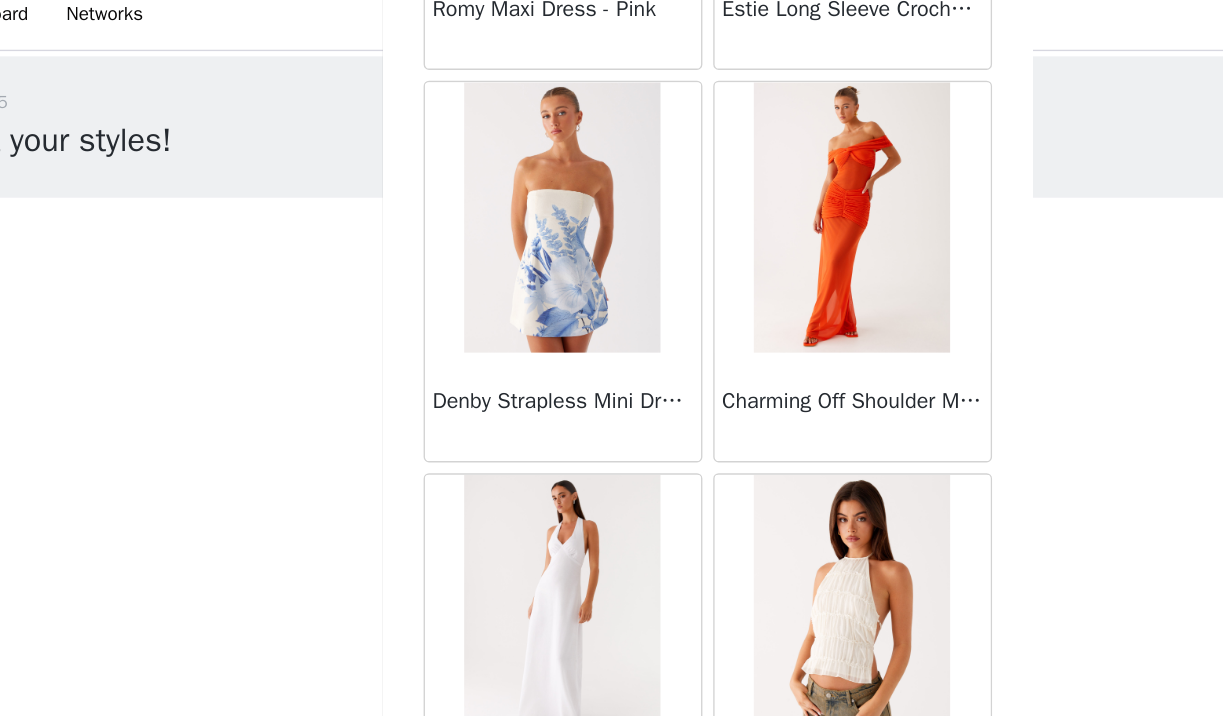 scroll, scrollTop: 34244, scrollLeft: 0, axis: vertical 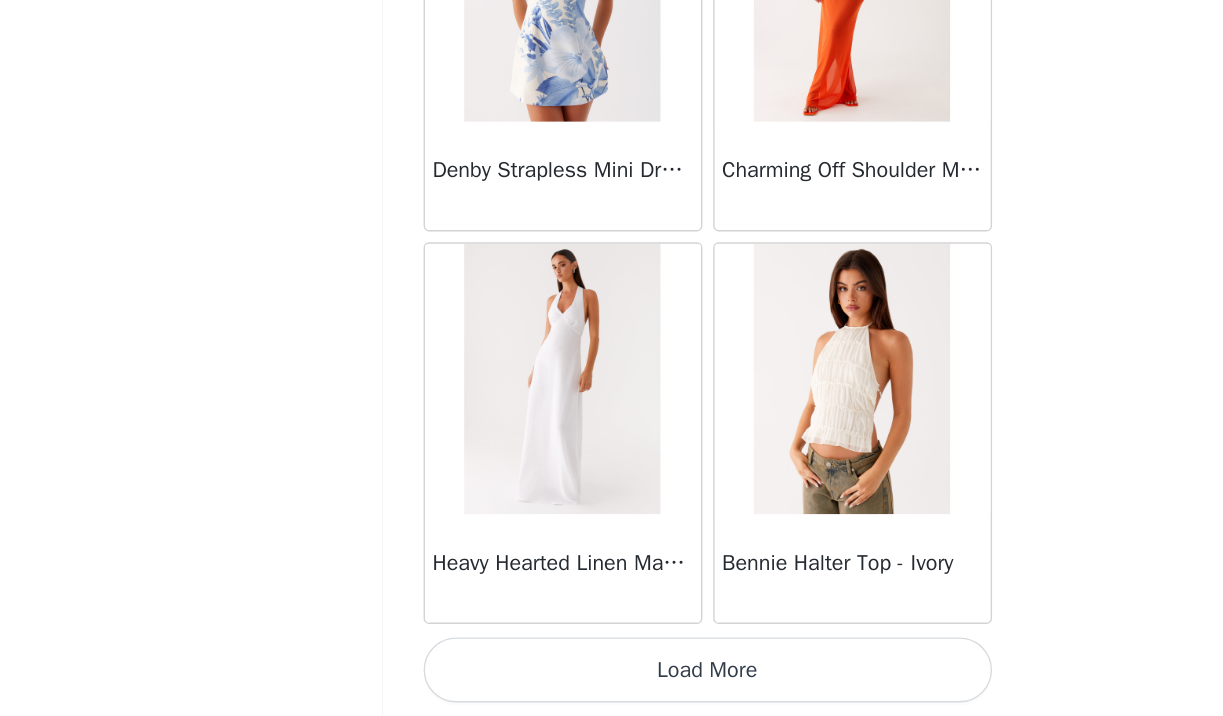 click on "Load More" at bounding box center [612, 682] 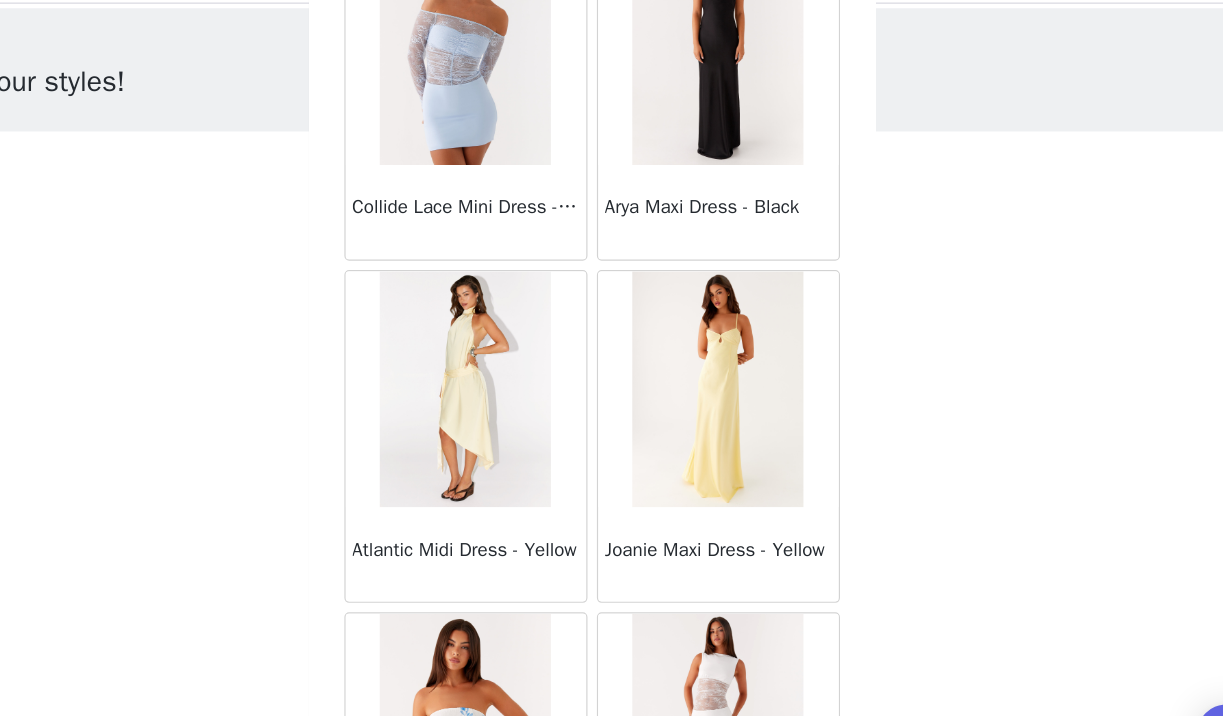 scroll, scrollTop: 36944, scrollLeft: 0, axis: vertical 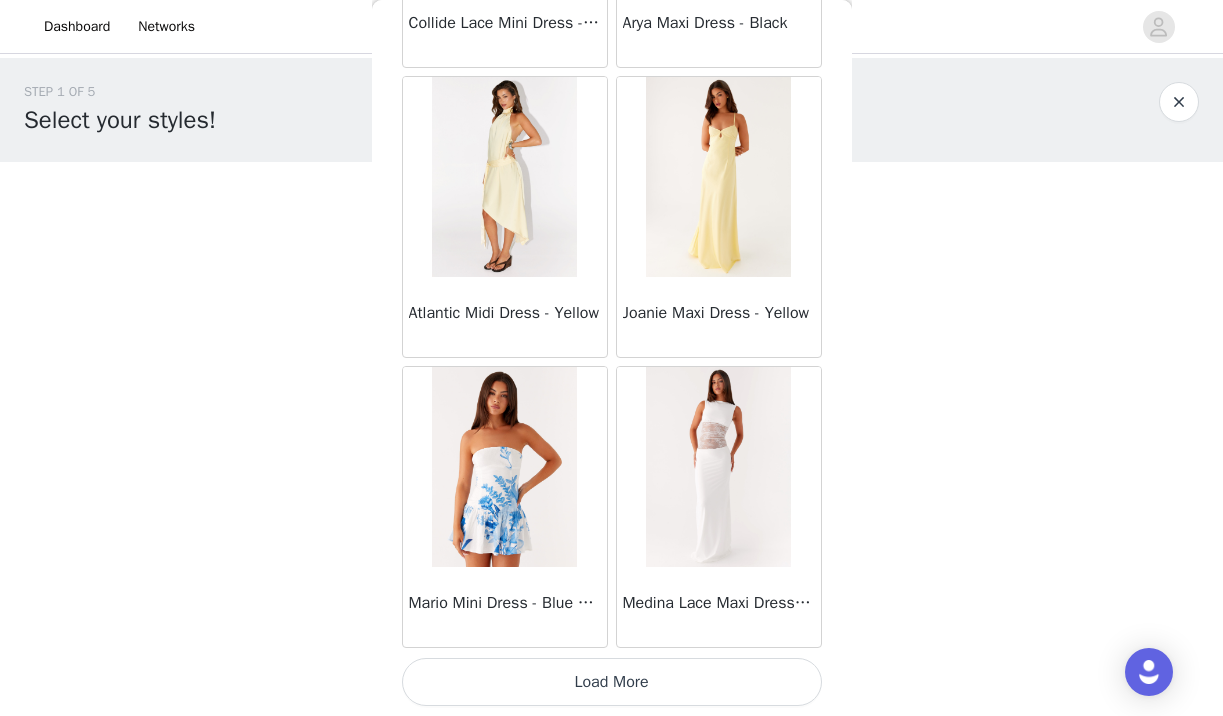 click on "Load More" at bounding box center [612, 682] 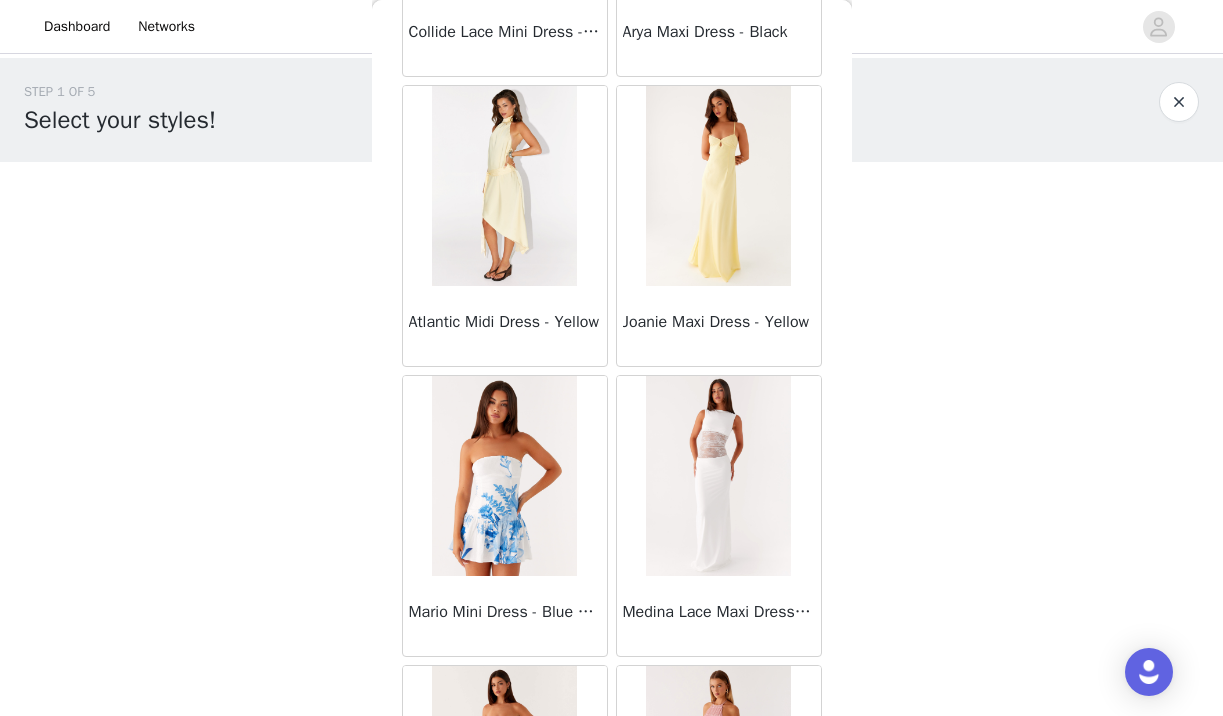 scroll, scrollTop: 0, scrollLeft: 0, axis: both 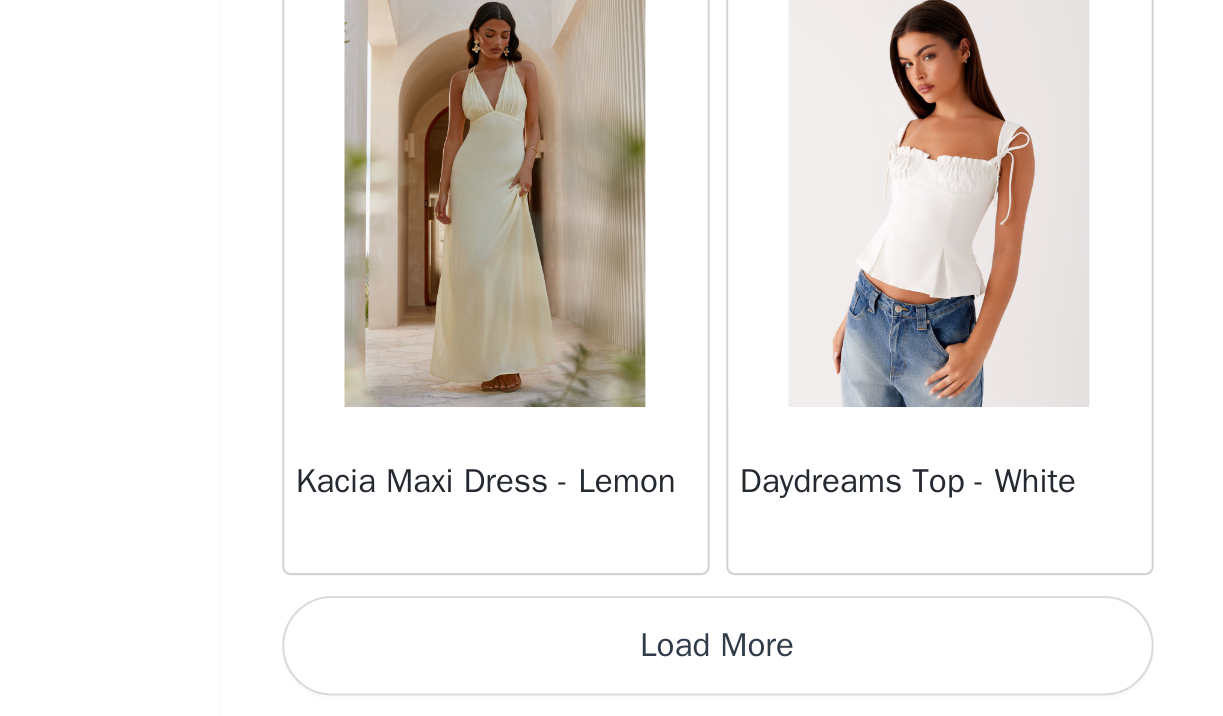 click on "Load More" at bounding box center (612, 682) 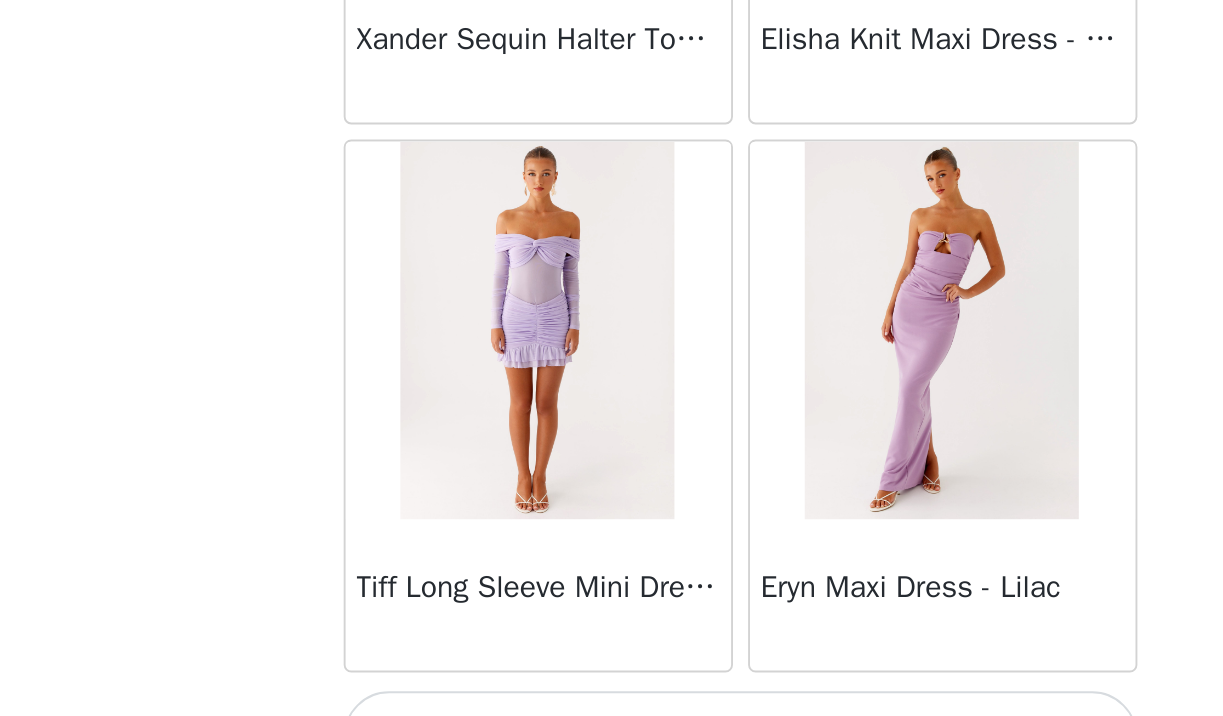 scroll, scrollTop: 42901, scrollLeft: 0, axis: vertical 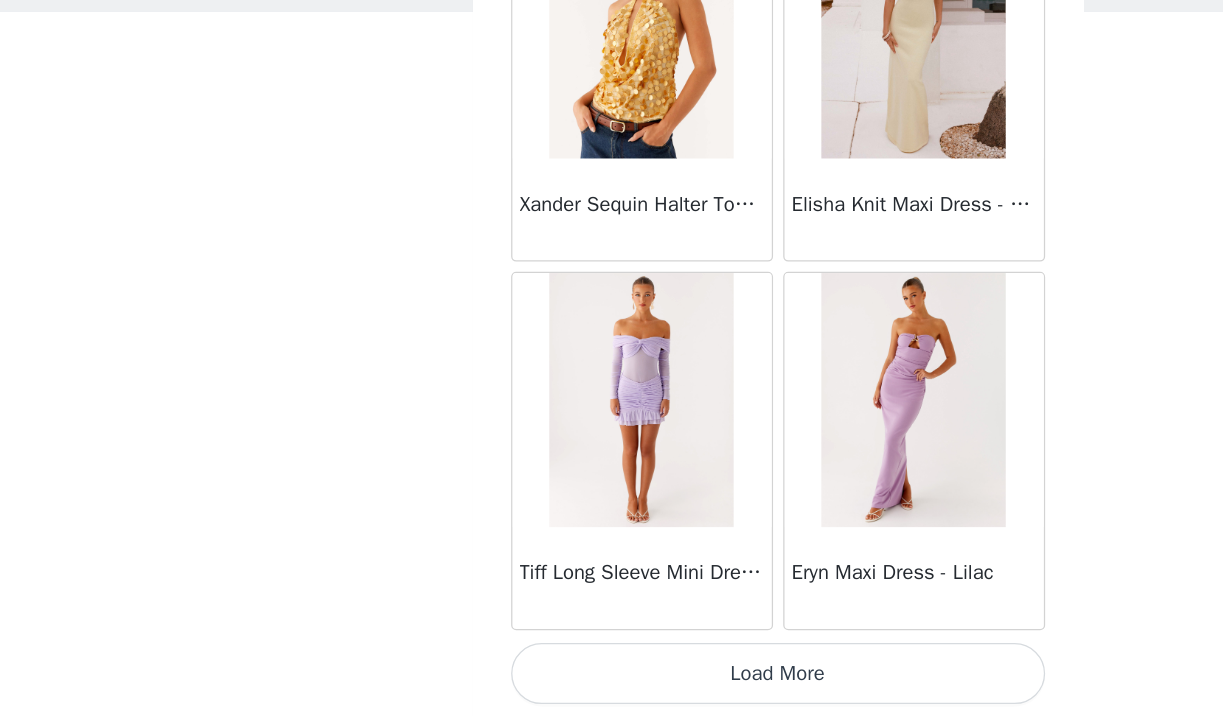 click on "Load More" at bounding box center (612, 682) 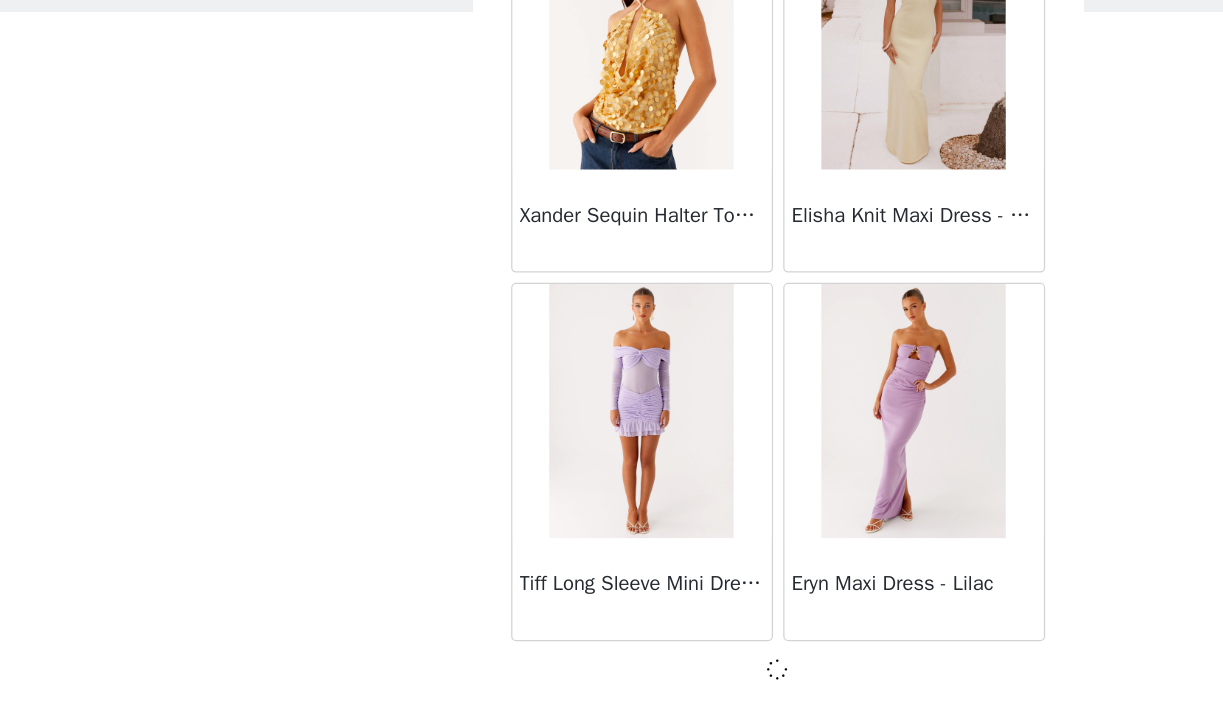 scroll, scrollTop: 42935, scrollLeft: 0, axis: vertical 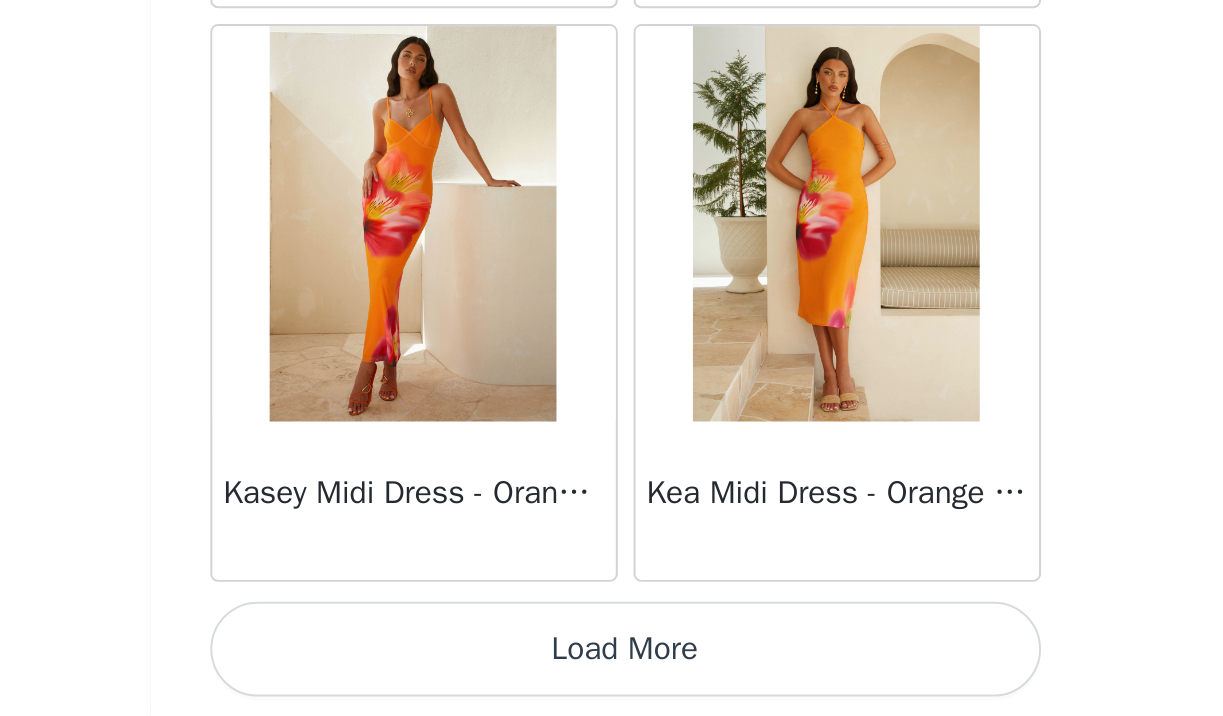 click on "Load More" at bounding box center (612, 682) 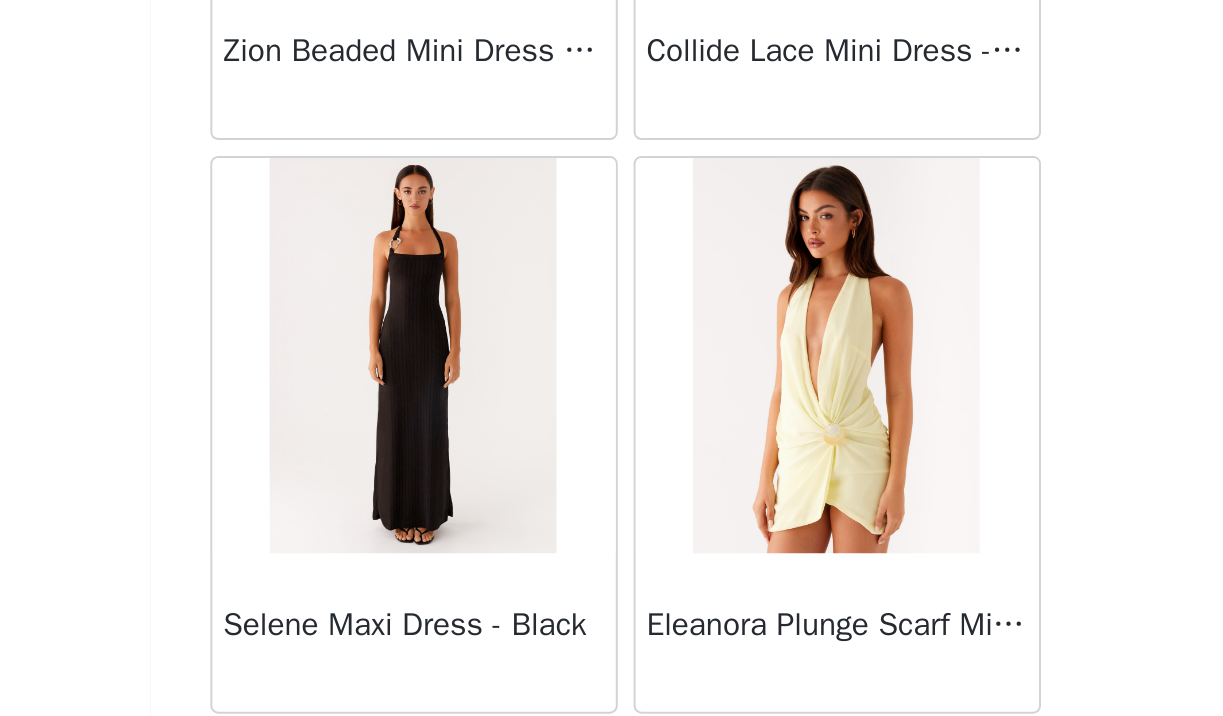 scroll, scrollTop: 48693, scrollLeft: 0, axis: vertical 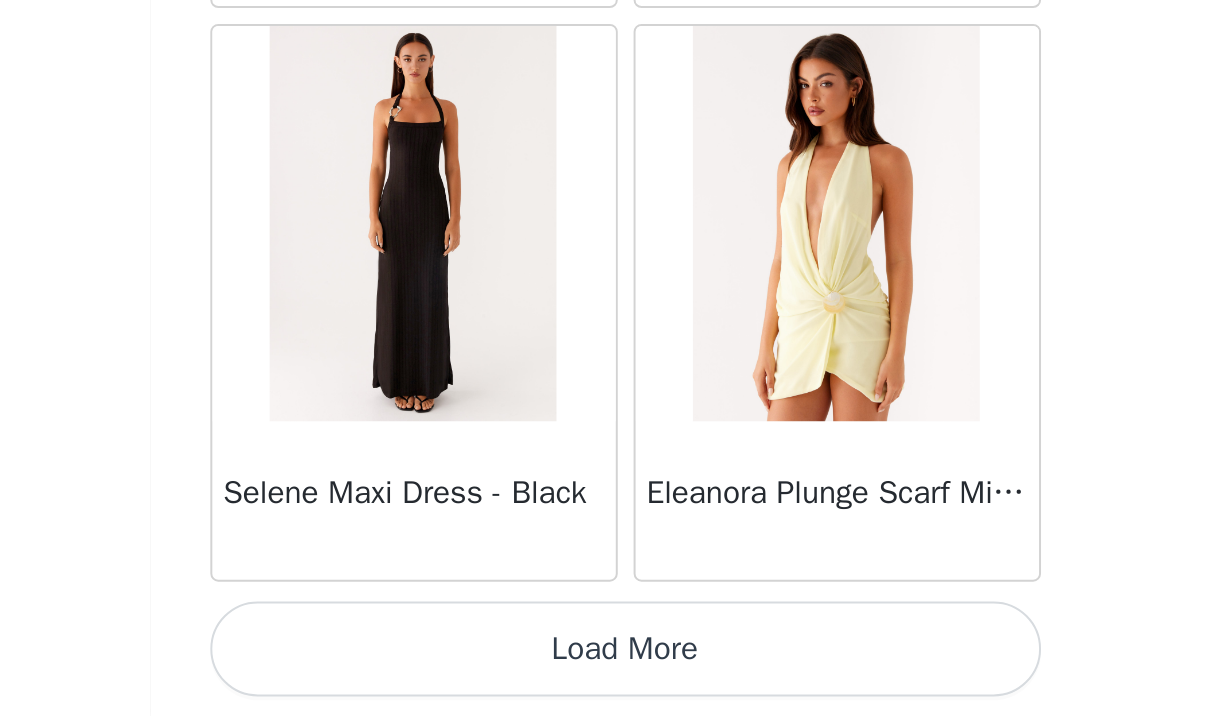 click on "Load More" at bounding box center (612, 682) 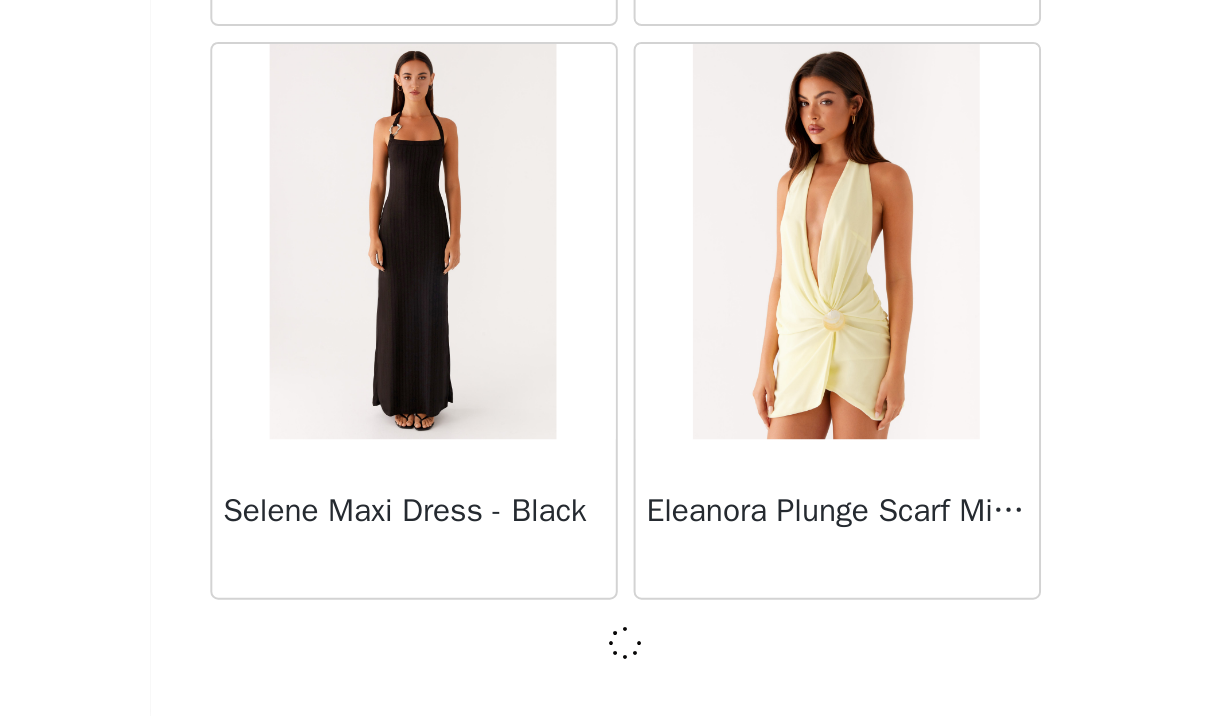 scroll, scrollTop: 48735, scrollLeft: 0, axis: vertical 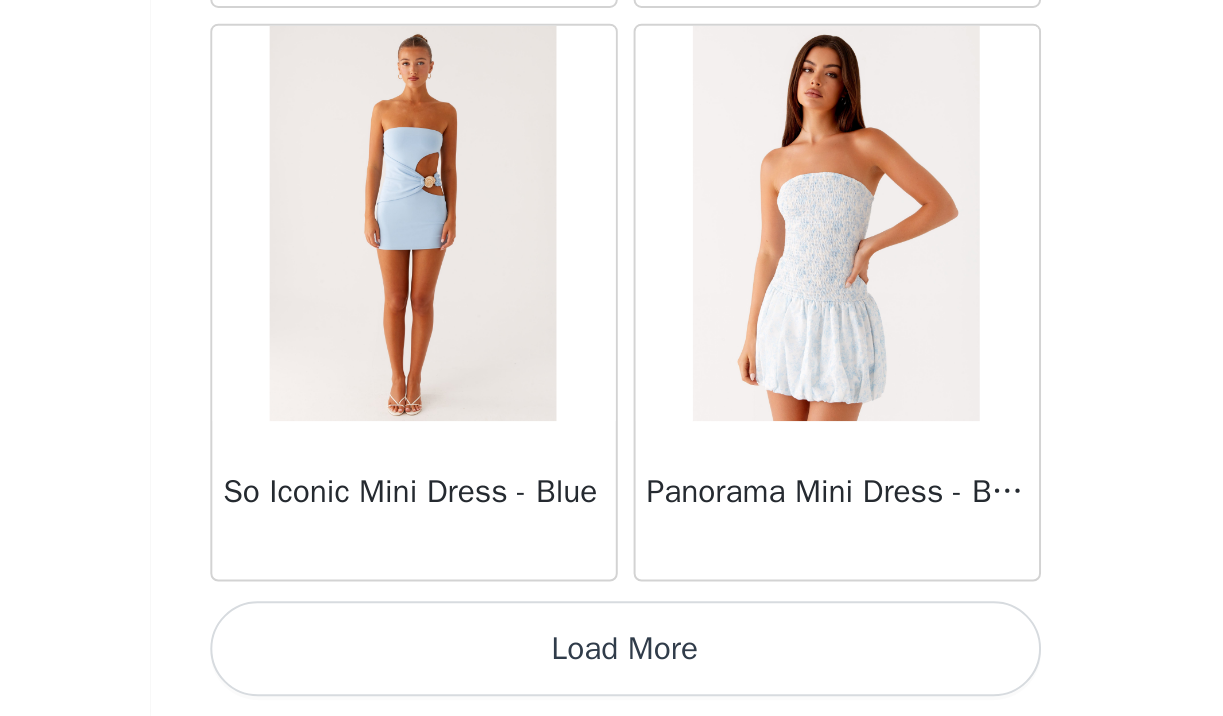 click on "Load More" at bounding box center (612, 682) 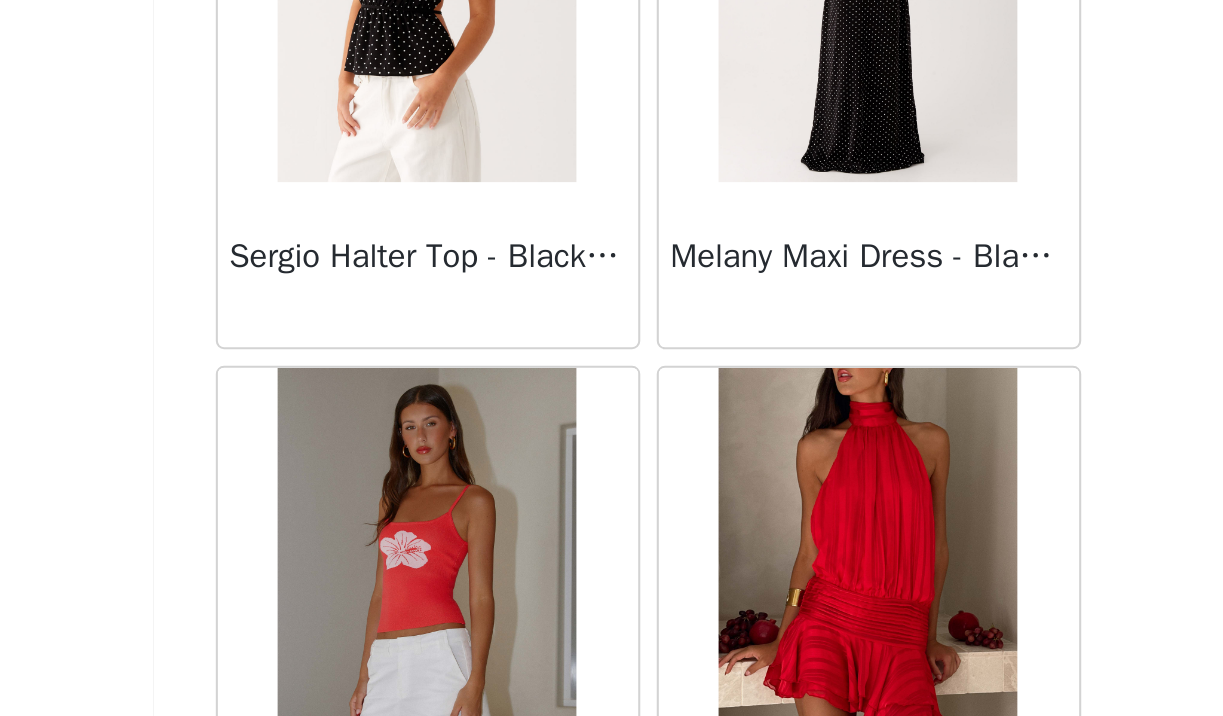 scroll, scrollTop: 54383, scrollLeft: 0, axis: vertical 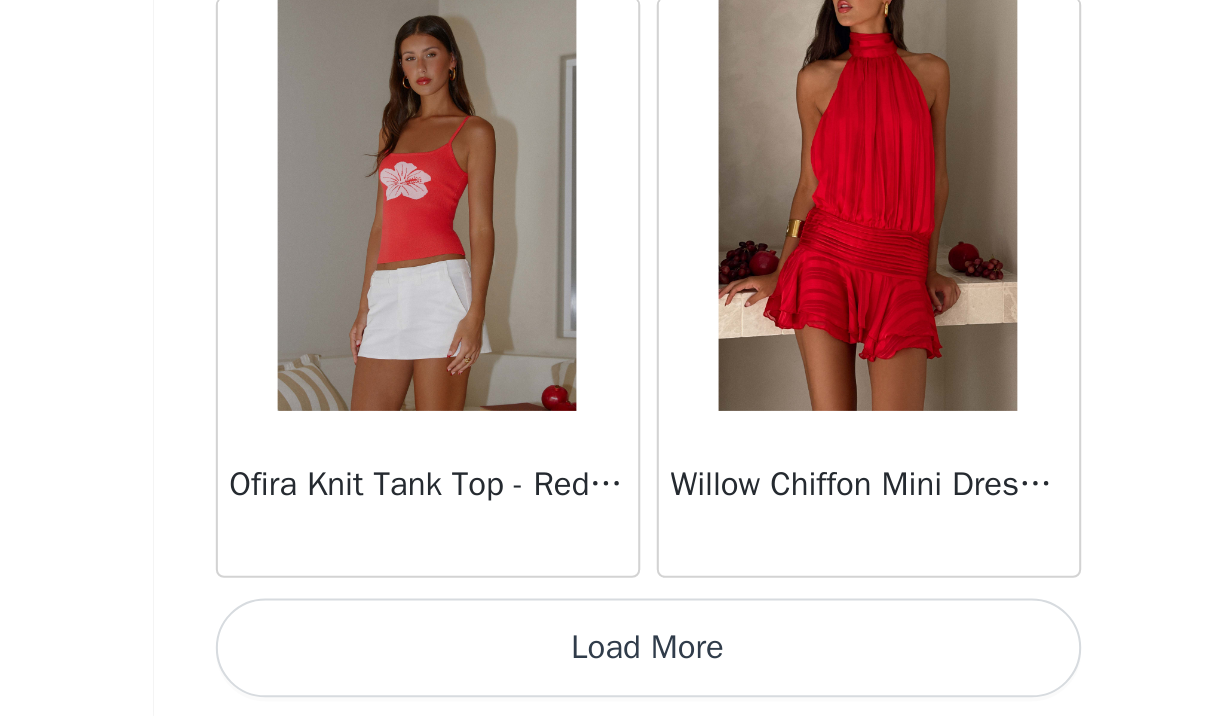 click on "Load More" at bounding box center (612, 682) 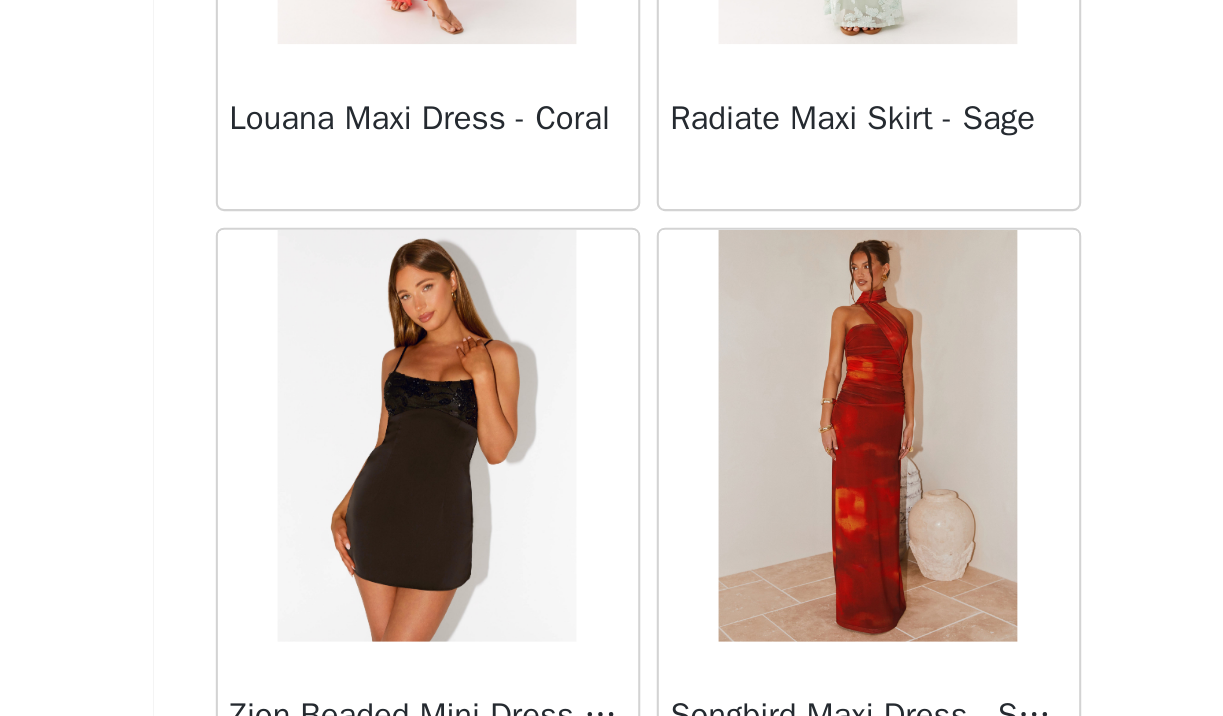 scroll, scrollTop: 57053, scrollLeft: 0, axis: vertical 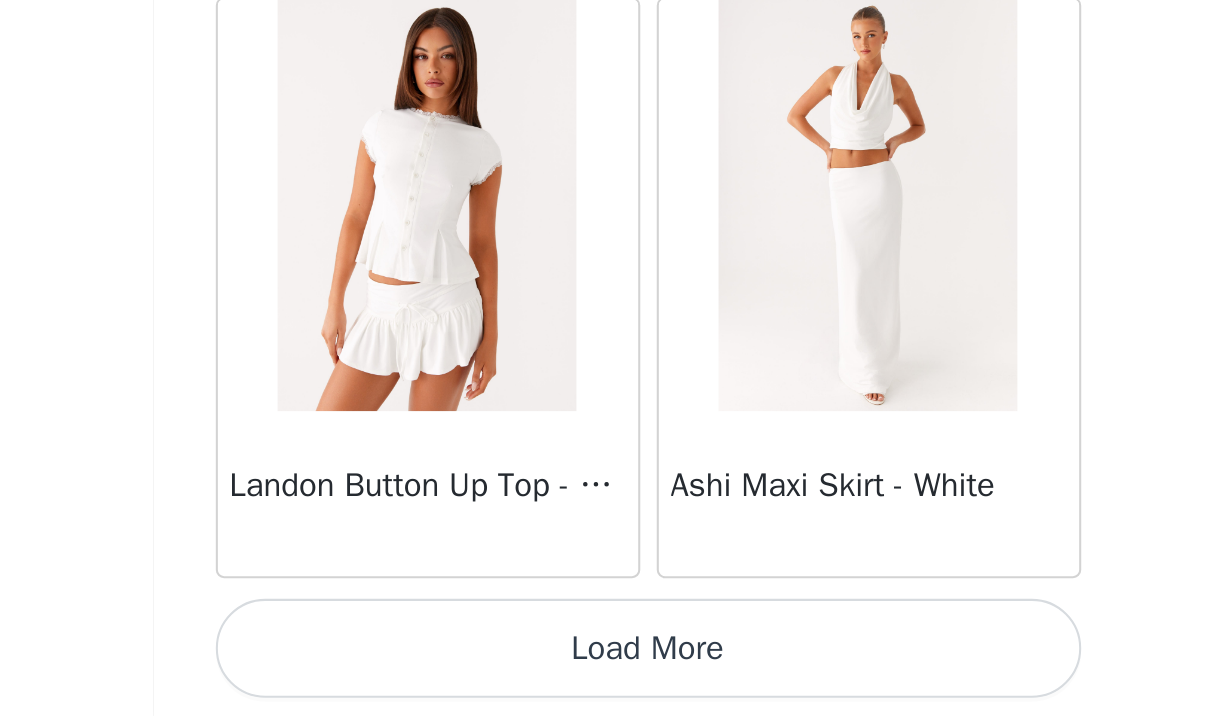 click on "Load More" at bounding box center (612, 682) 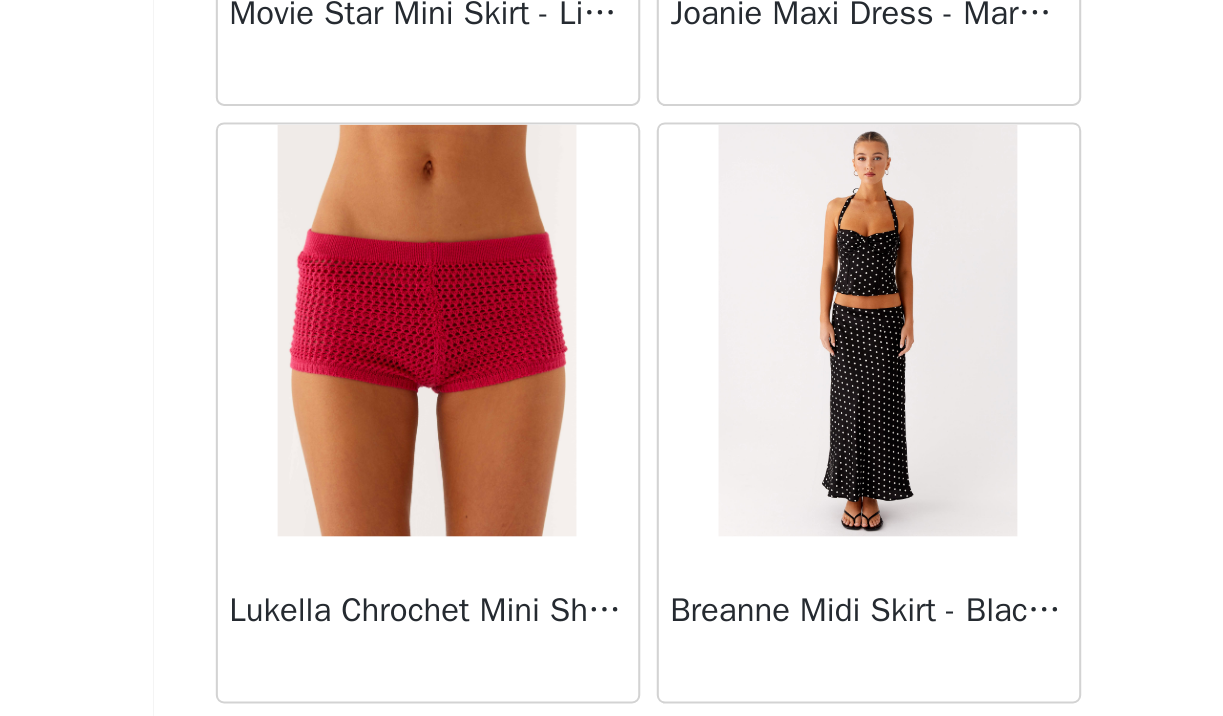 scroll, scrollTop: 59143, scrollLeft: 0, axis: vertical 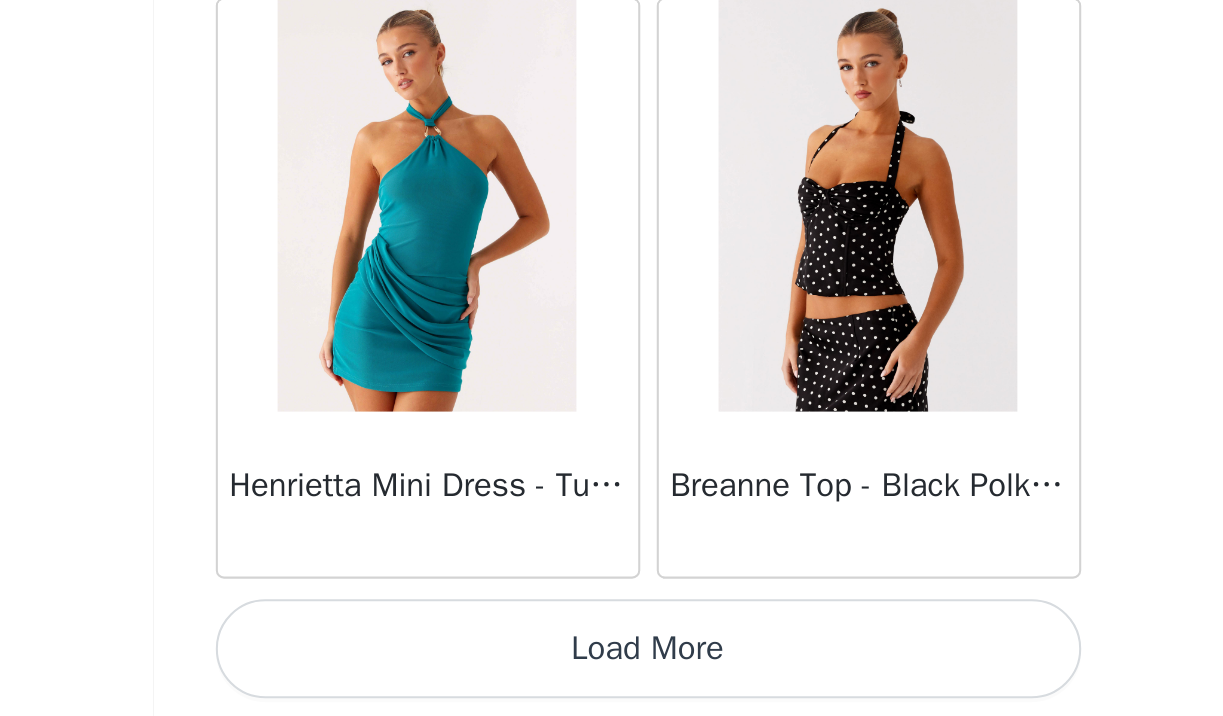click on "Load More" at bounding box center [612, 682] 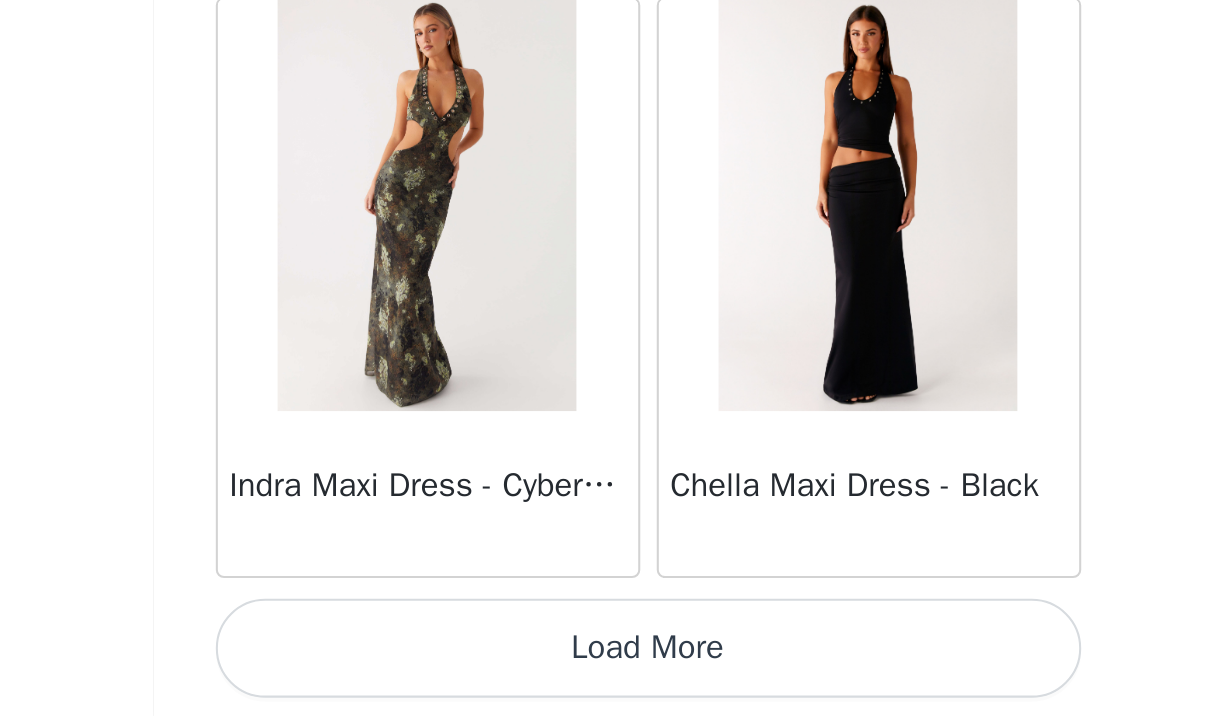 scroll, scrollTop: 63244, scrollLeft: 0, axis: vertical 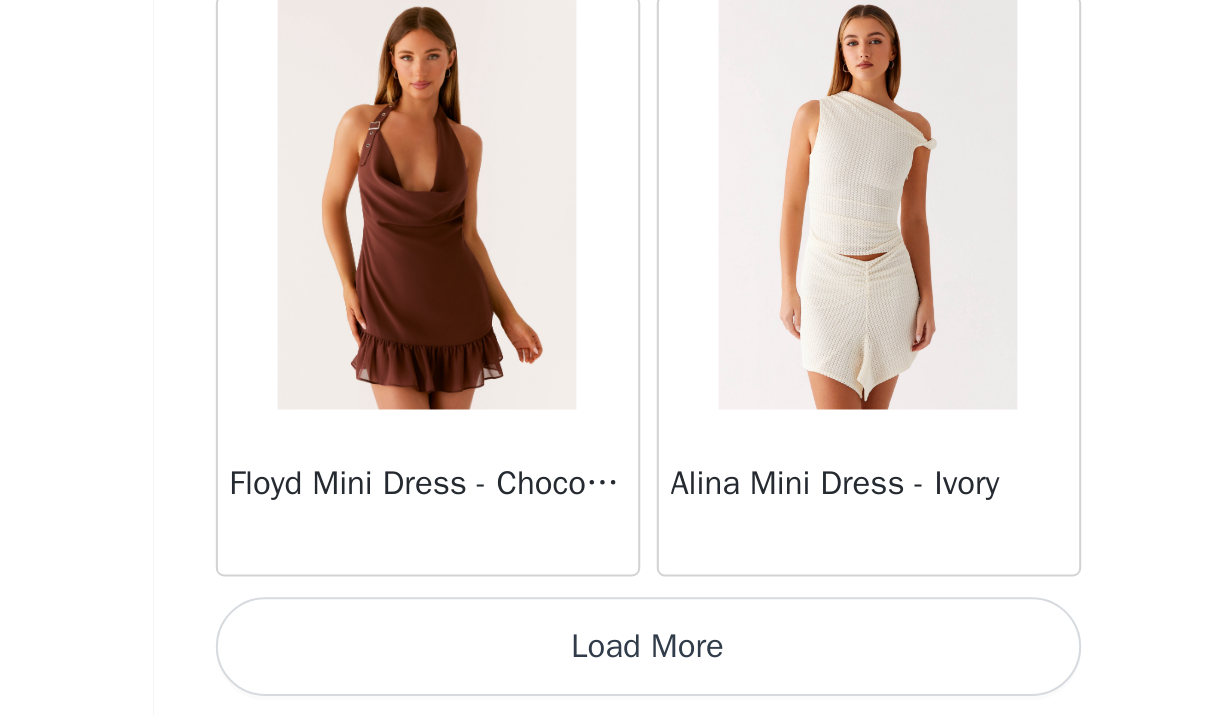 click on "Load More" at bounding box center (612, 682) 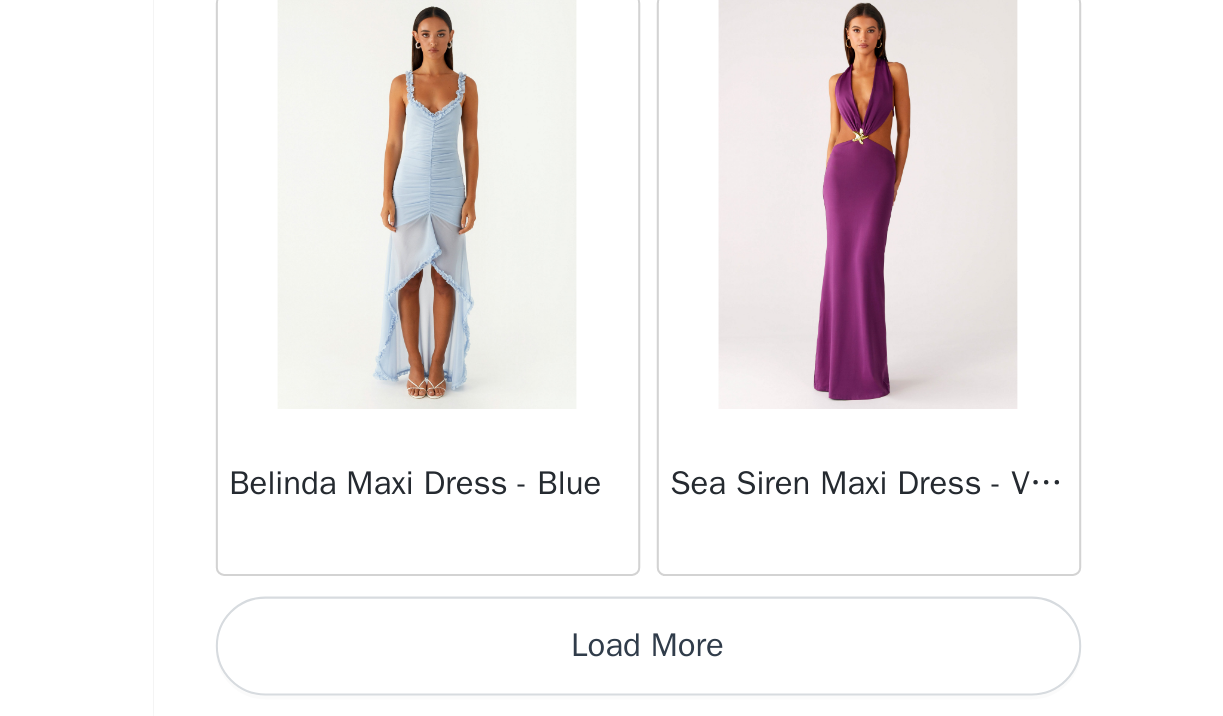 scroll, scrollTop: 69044, scrollLeft: 0, axis: vertical 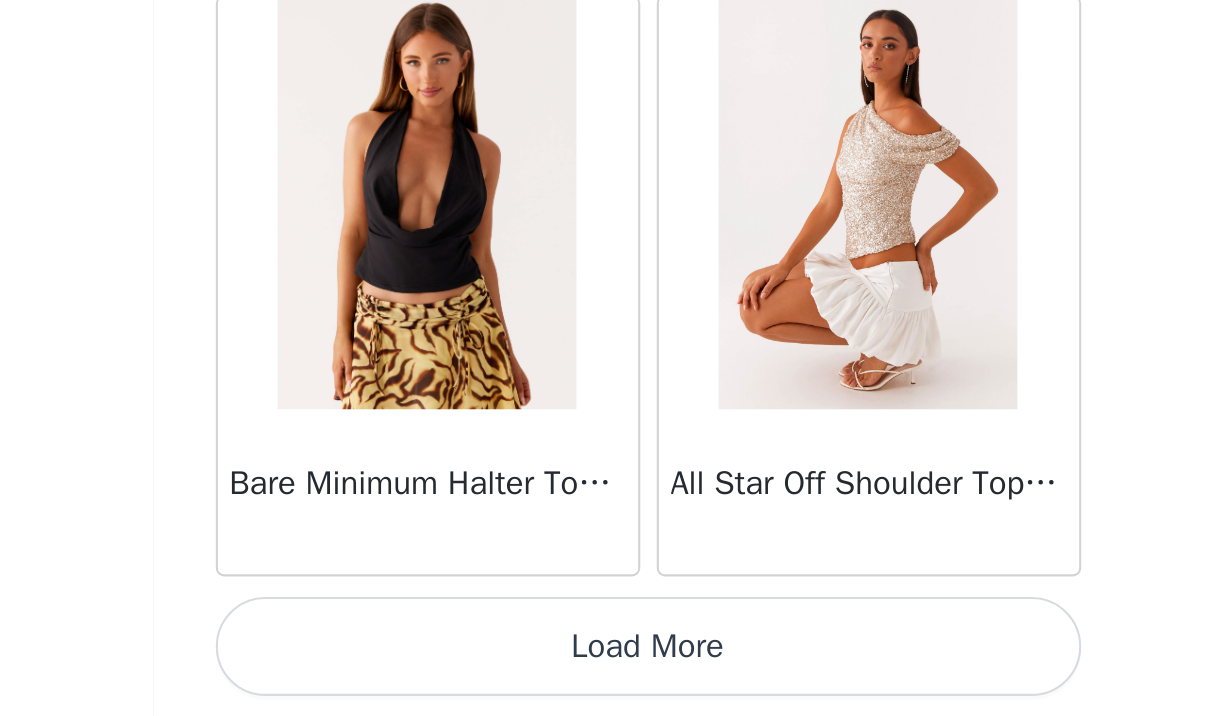 click on "Load More" at bounding box center (612, 682) 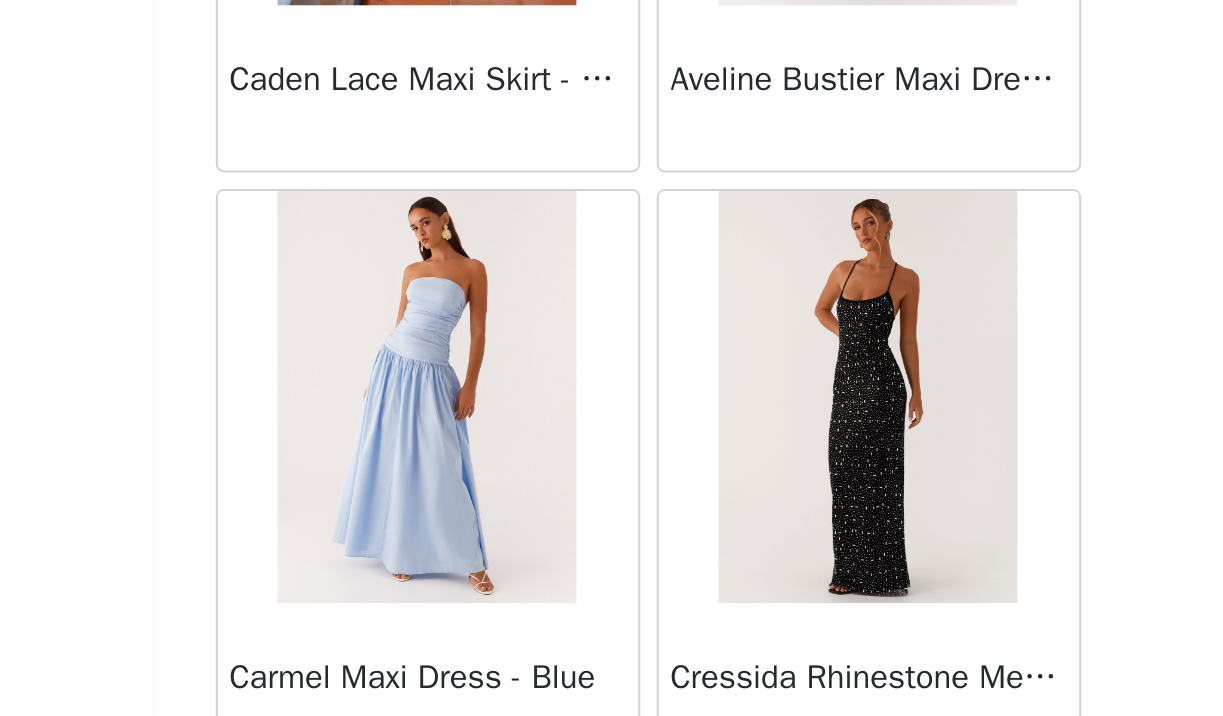 scroll, scrollTop: 72753, scrollLeft: 0, axis: vertical 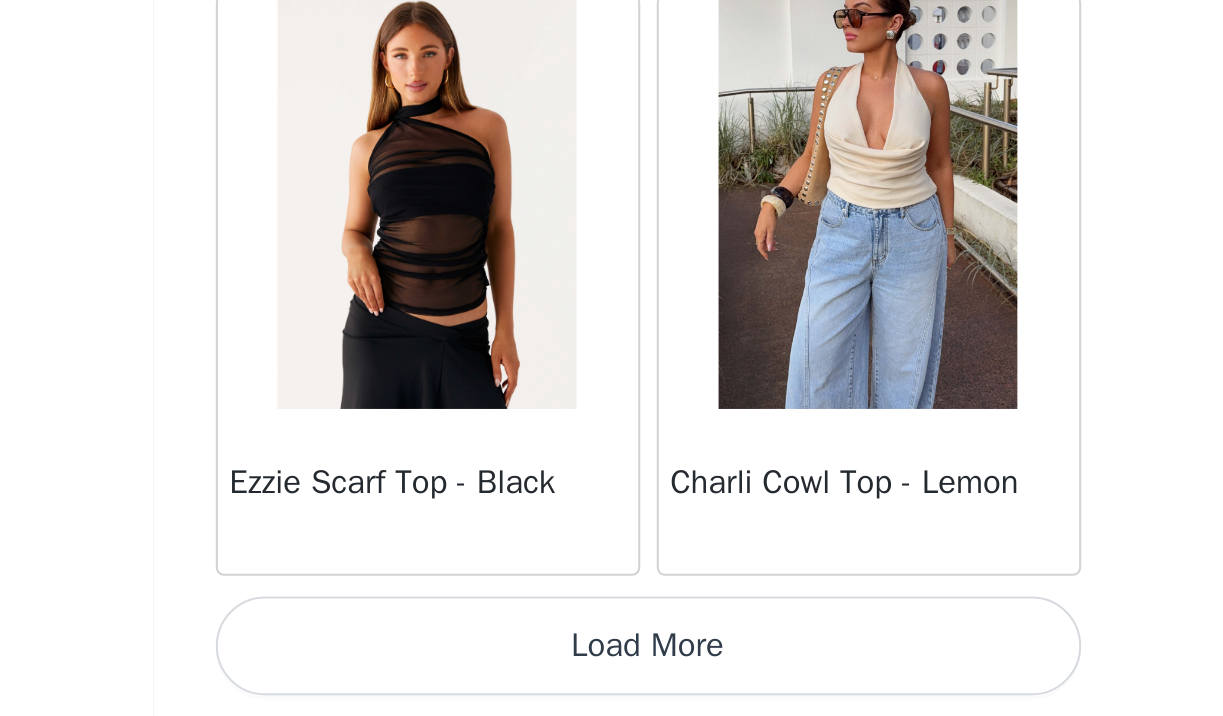 click on "Load More" at bounding box center [612, 682] 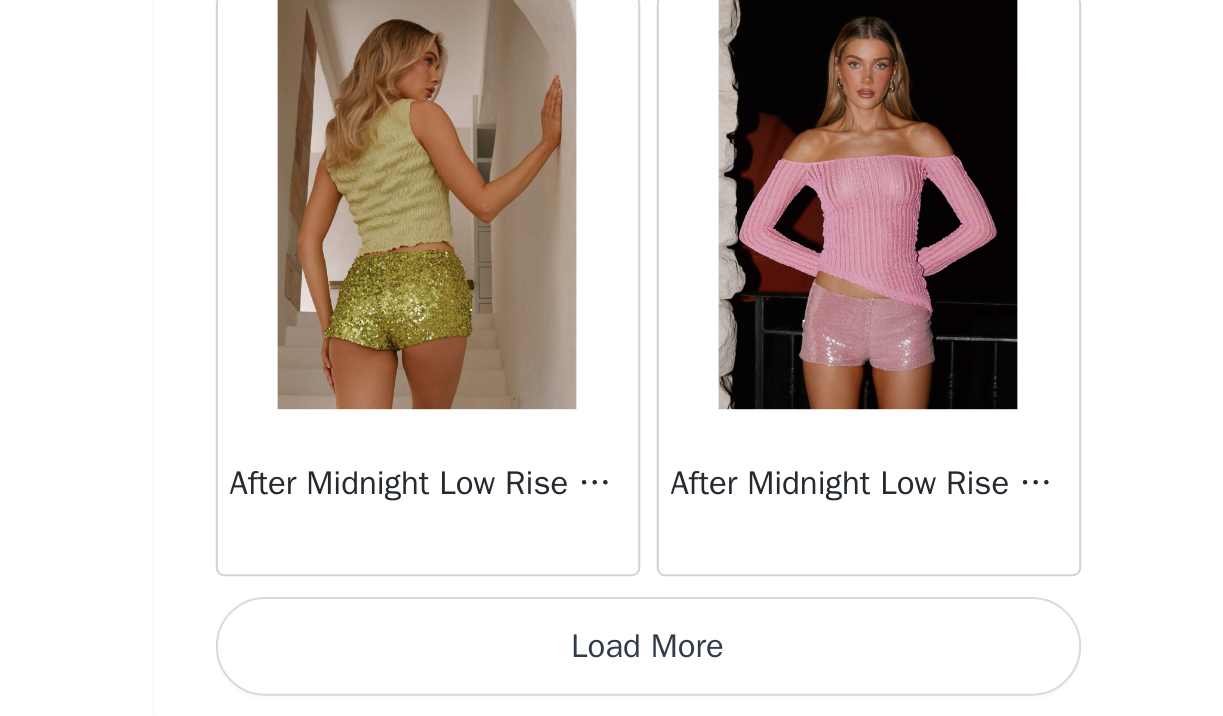 scroll, scrollTop: 77744, scrollLeft: 0, axis: vertical 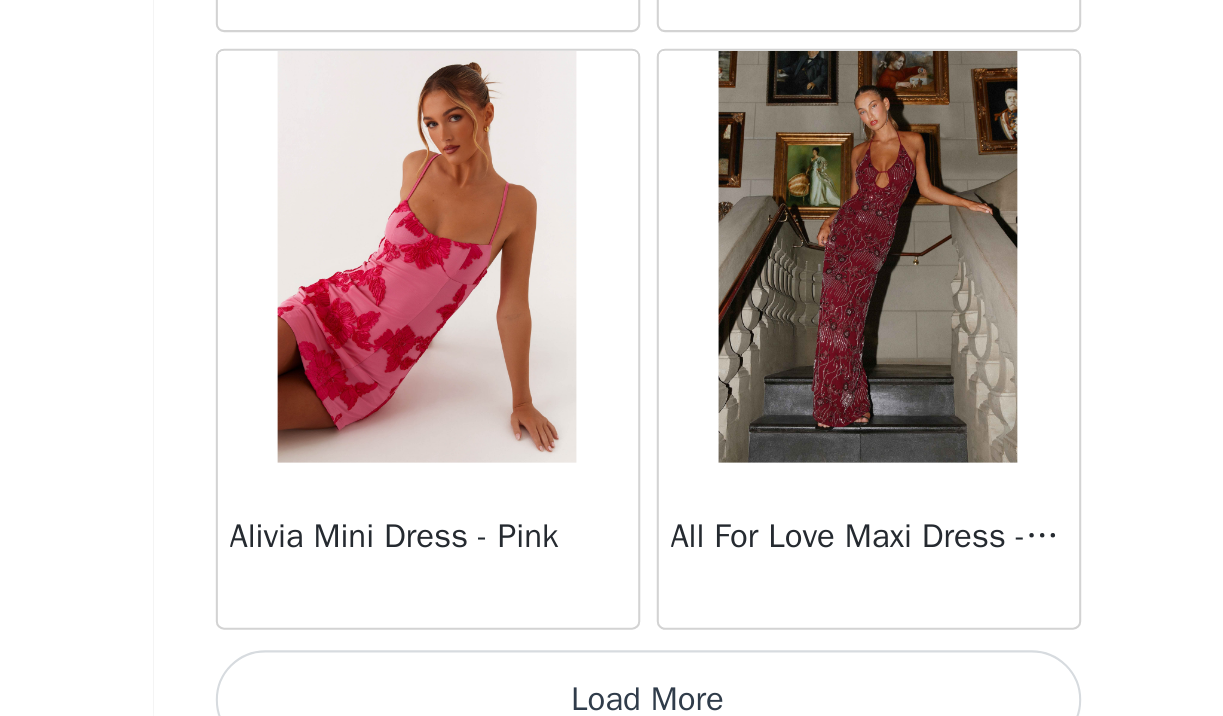 click on "Load More" at bounding box center [612, 708] 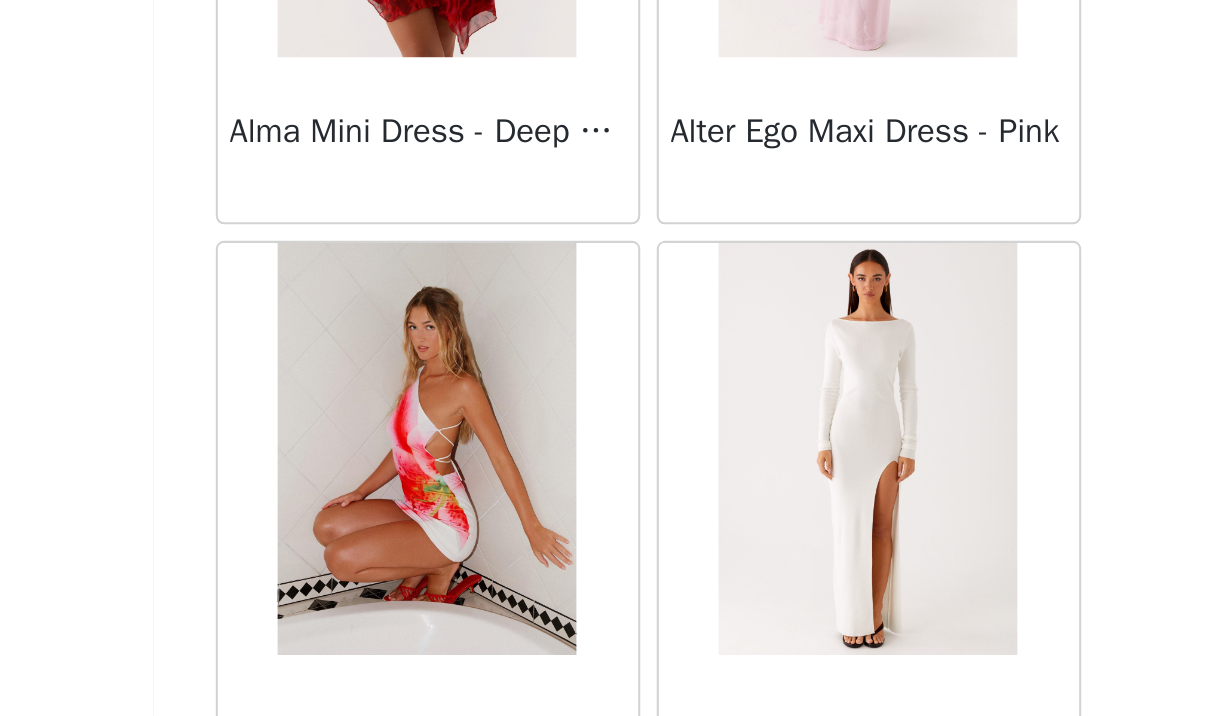scroll, scrollTop: 81709, scrollLeft: 0, axis: vertical 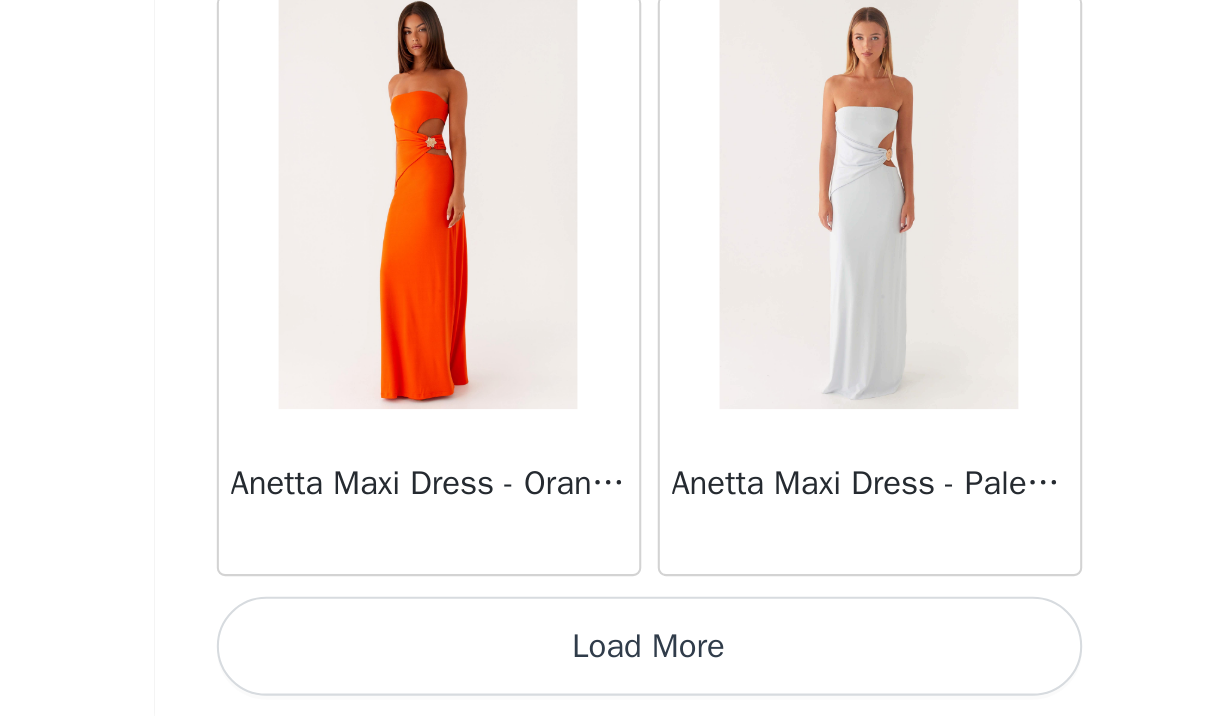 click on "Load More" at bounding box center [612, 682] 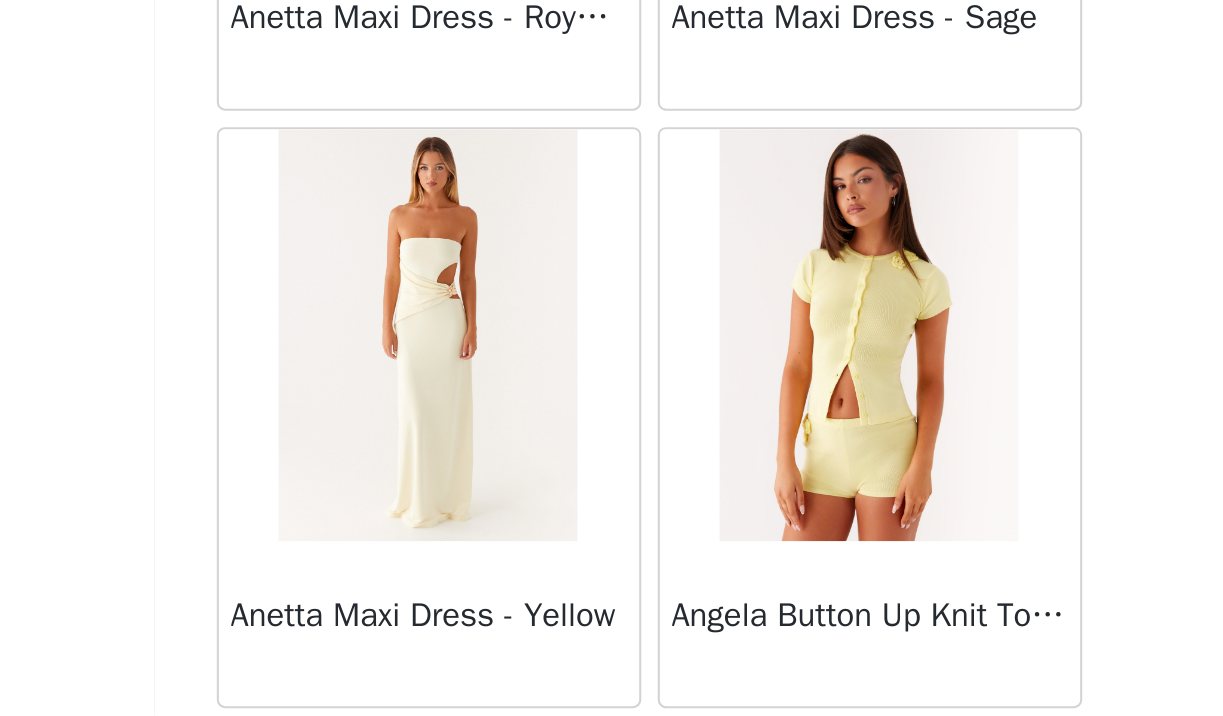 scroll, scrollTop: 84060, scrollLeft: 0, axis: vertical 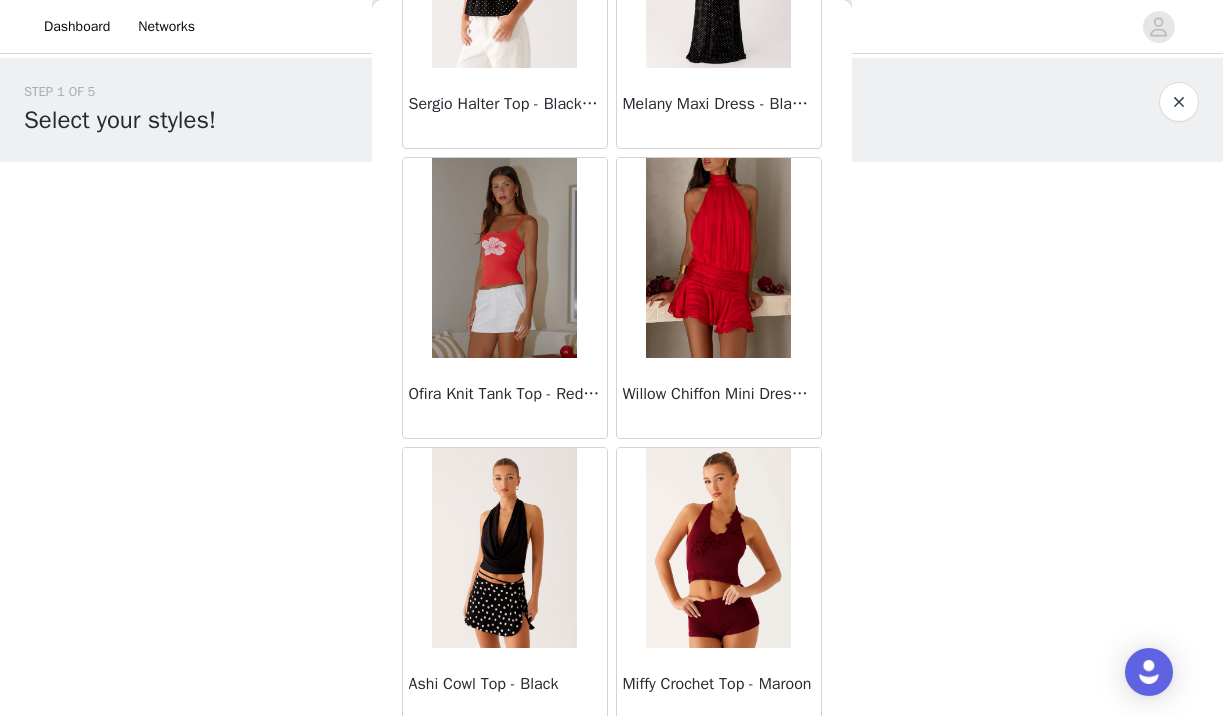 click on "Willow Chiffon Mini Dress - Red" at bounding box center (719, 398) 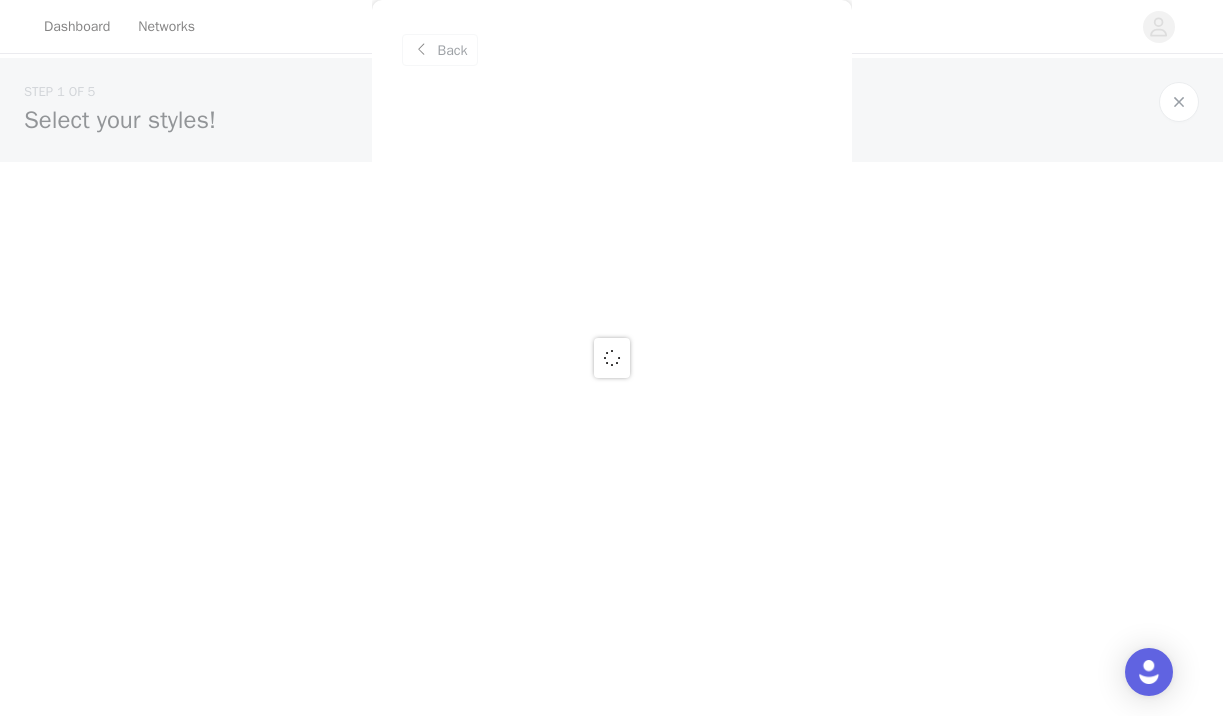scroll, scrollTop: 0, scrollLeft: 0, axis: both 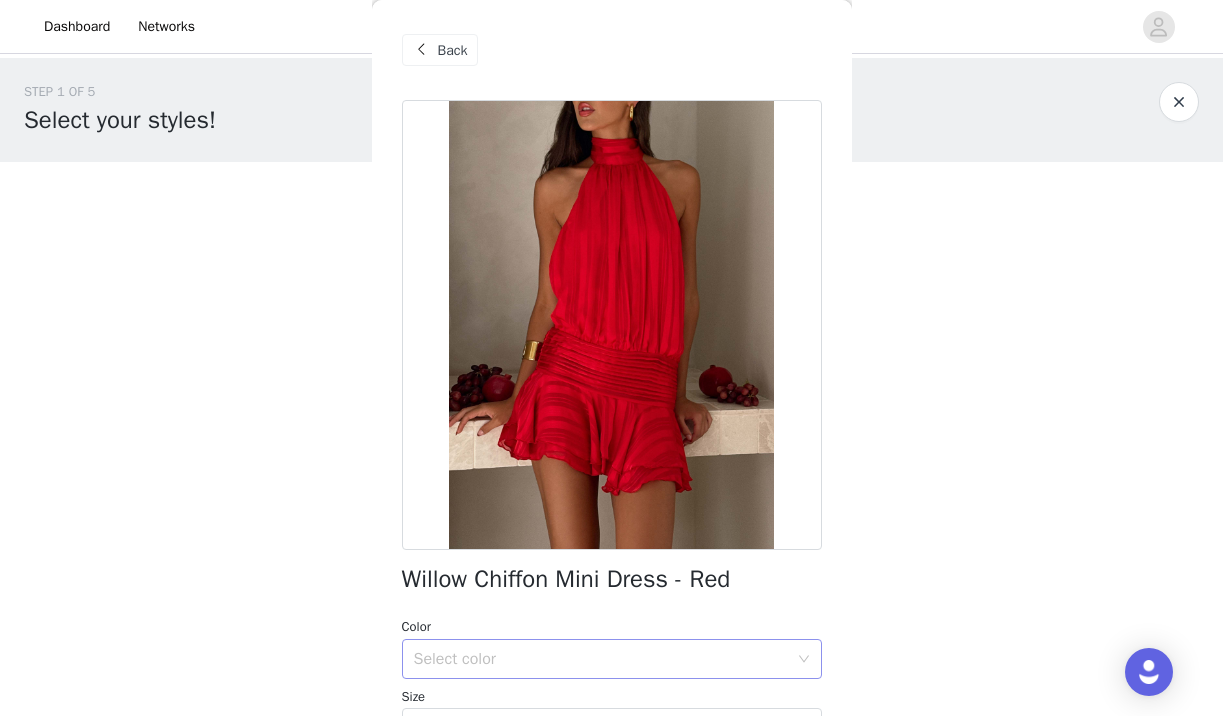 click on "Select color" at bounding box center (601, 659) 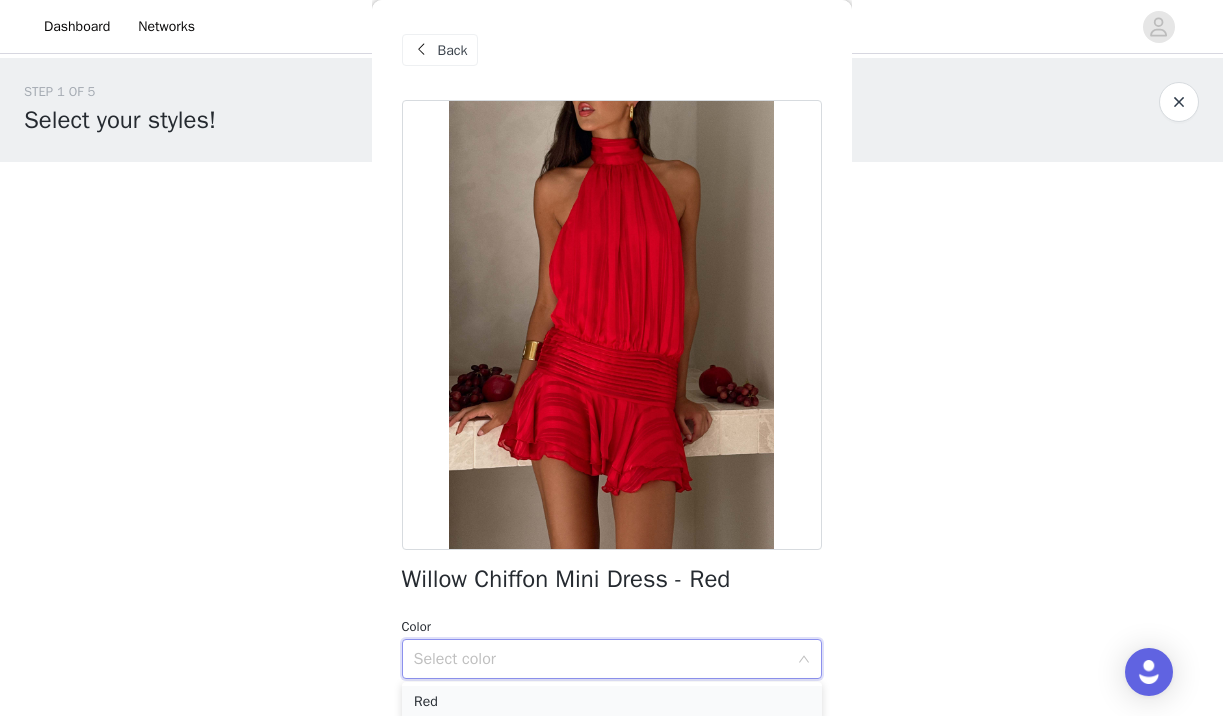 click on "Red" at bounding box center (612, 702) 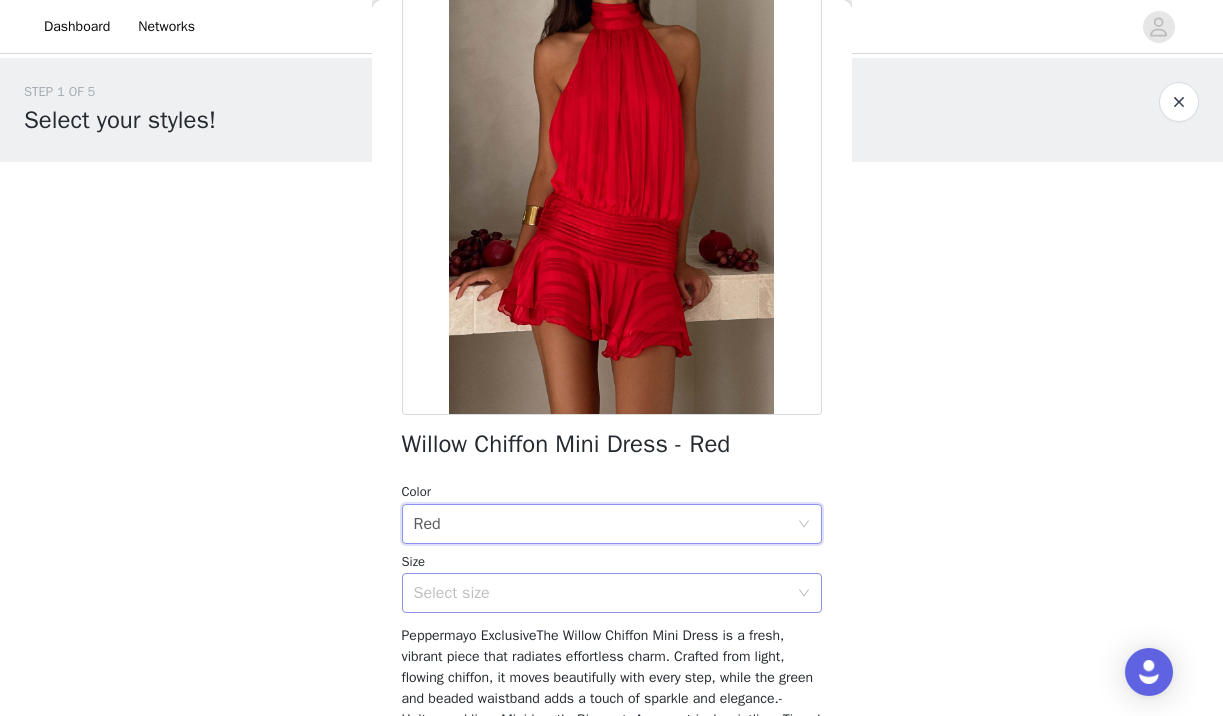 click on "Select size" at bounding box center (601, 593) 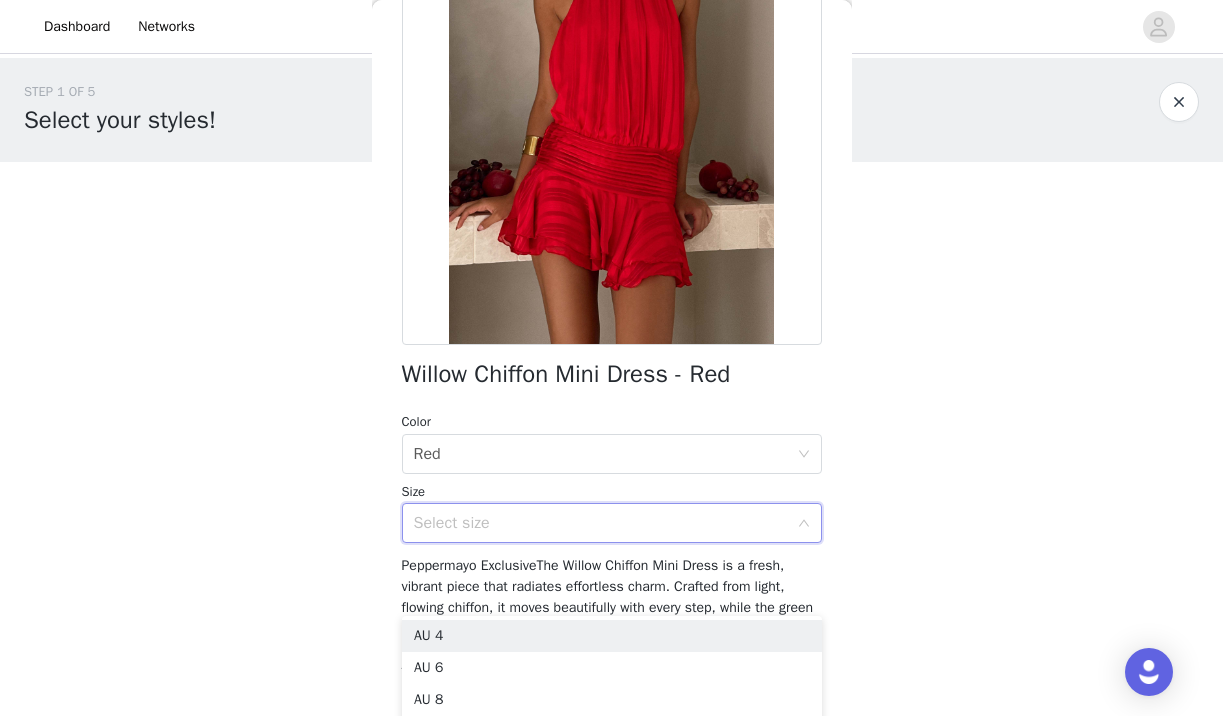 scroll, scrollTop: 203, scrollLeft: 0, axis: vertical 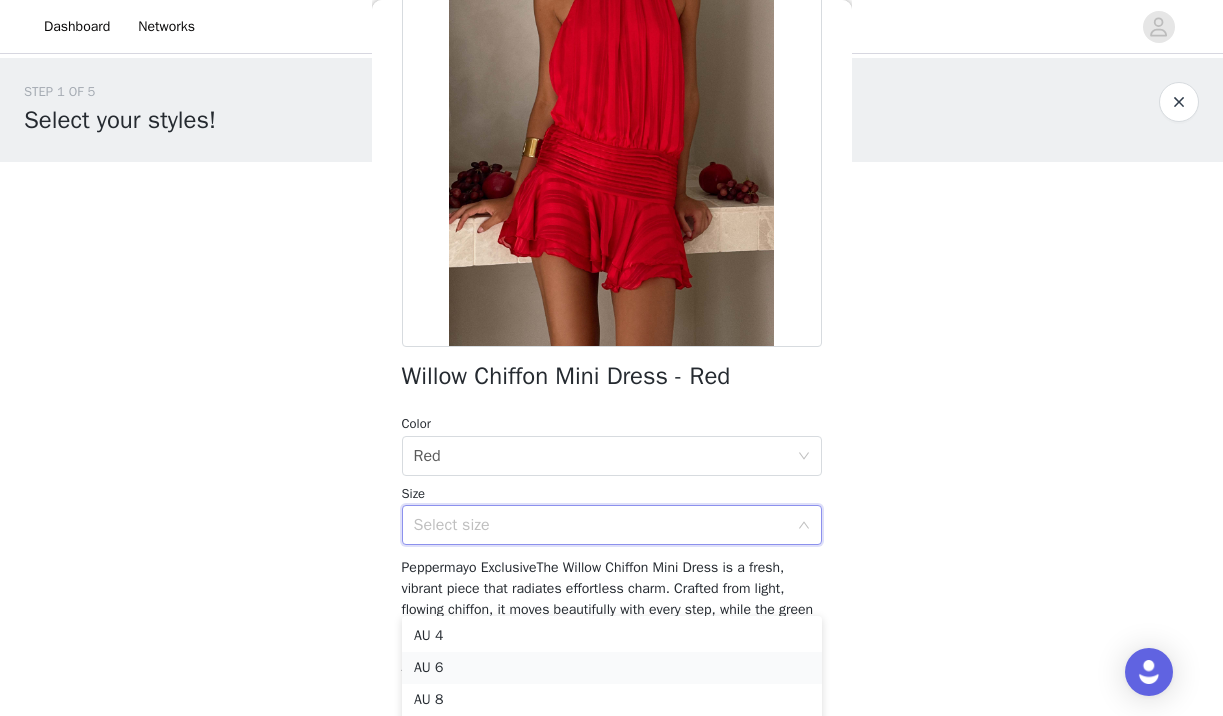 click on "AU 6" at bounding box center (612, 668) 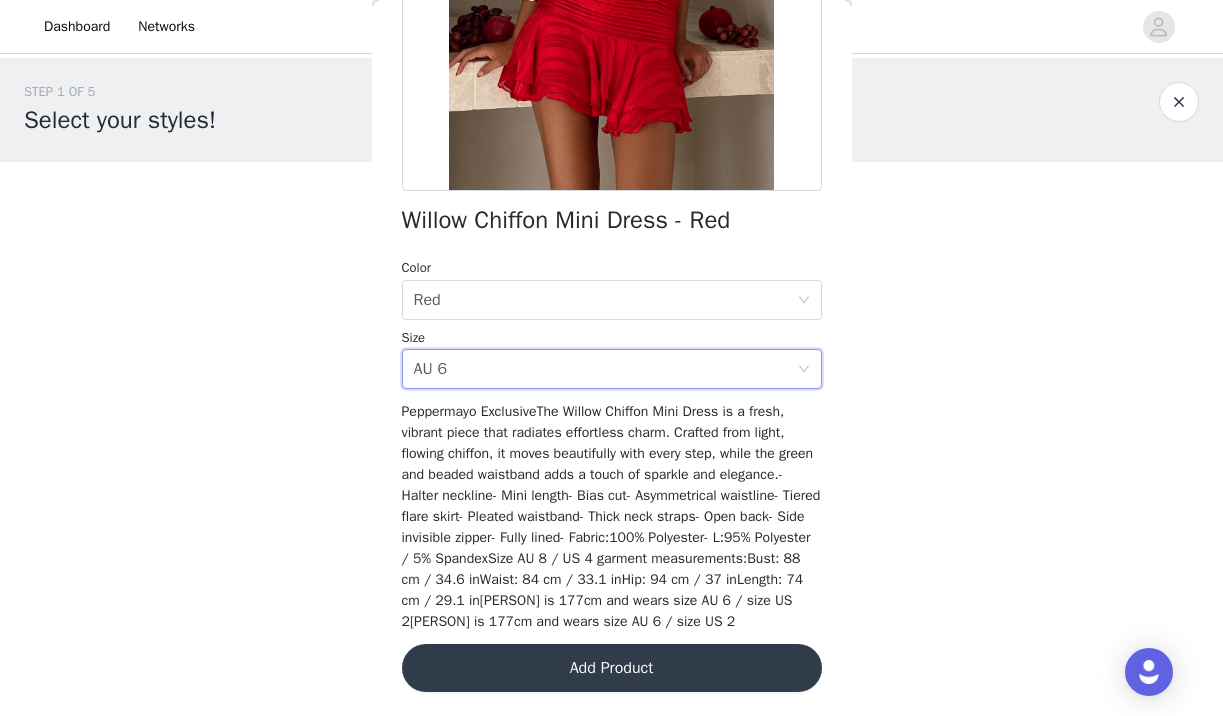 scroll, scrollTop: 382, scrollLeft: 0, axis: vertical 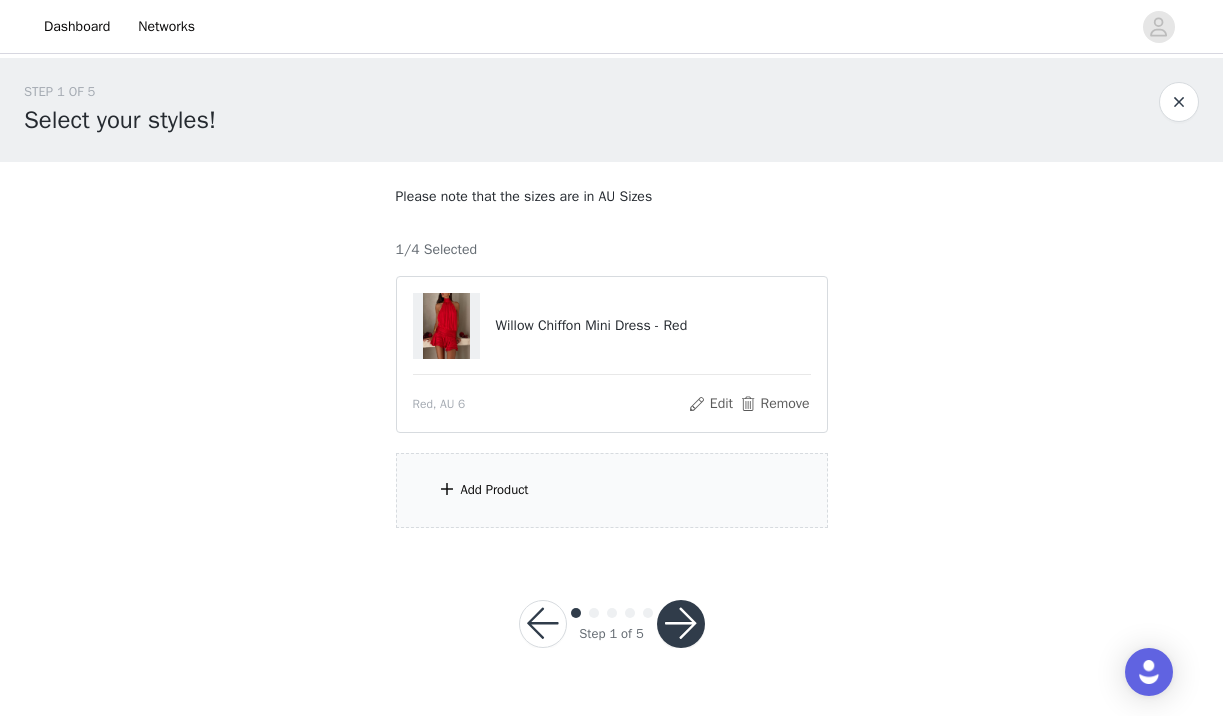 click on "Add Product" at bounding box center (495, 490) 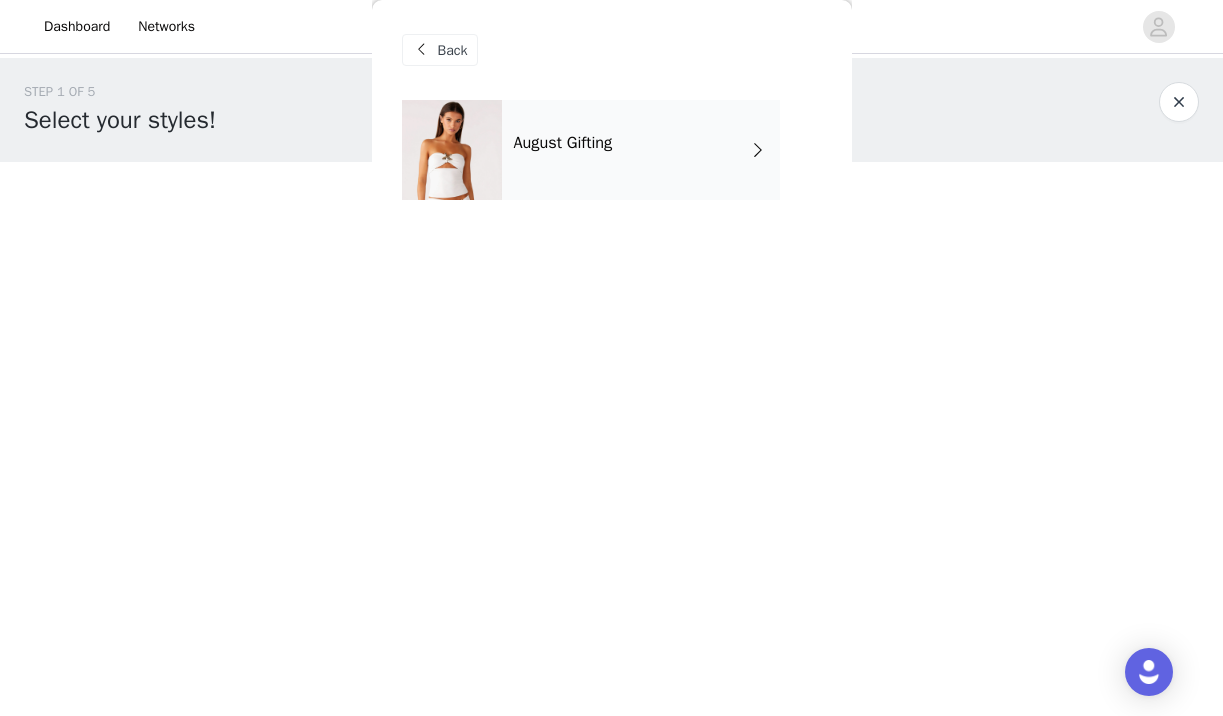 click on "August Gifting" at bounding box center (641, 150) 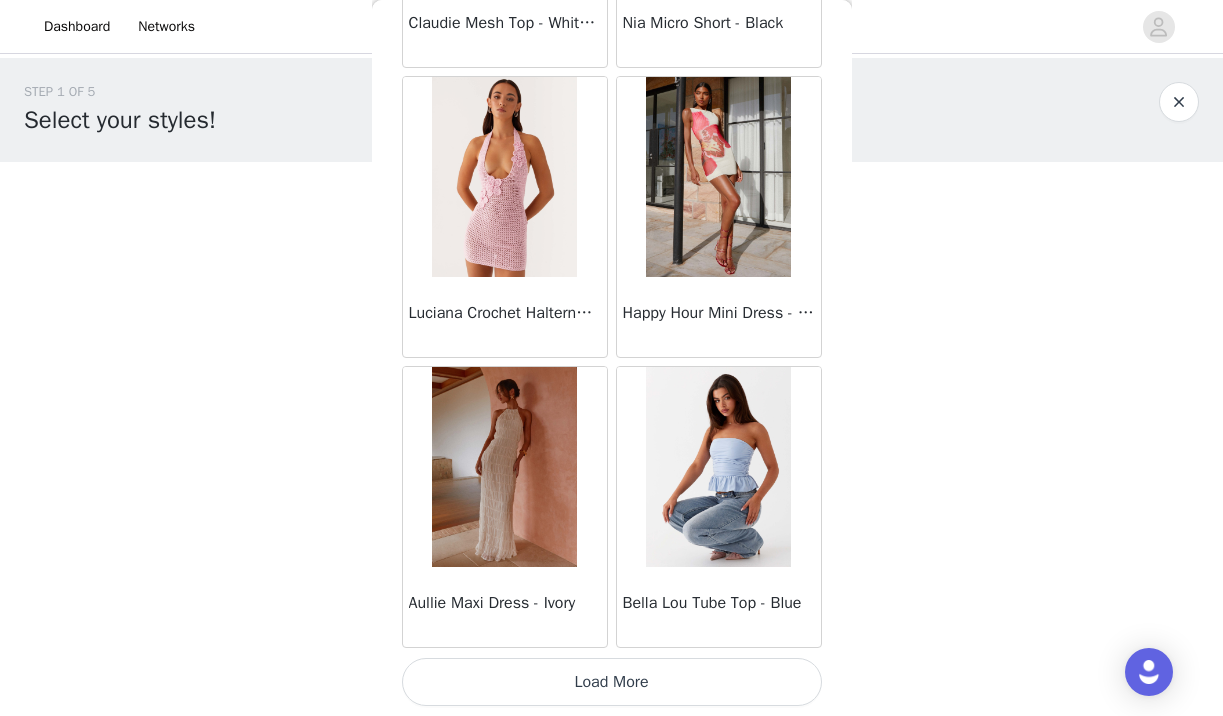scroll, scrollTop: 2344, scrollLeft: 0, axis: vertical 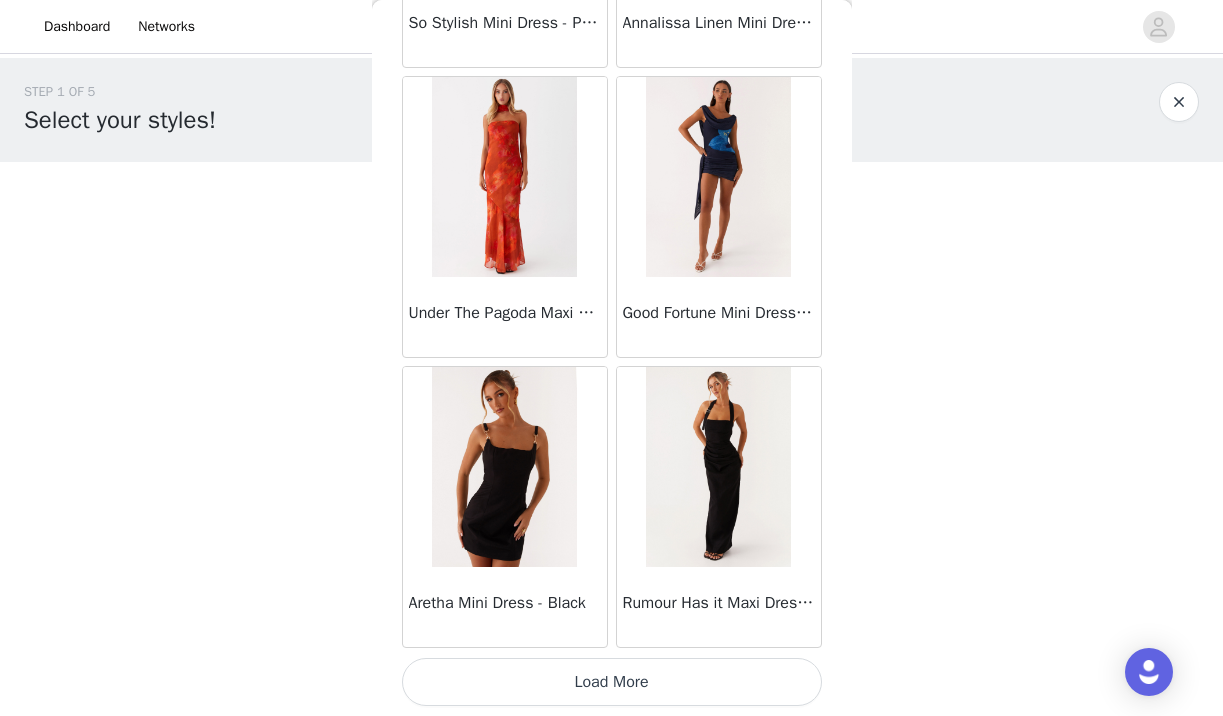 click on "Load More" at bounding box center [612, 682] 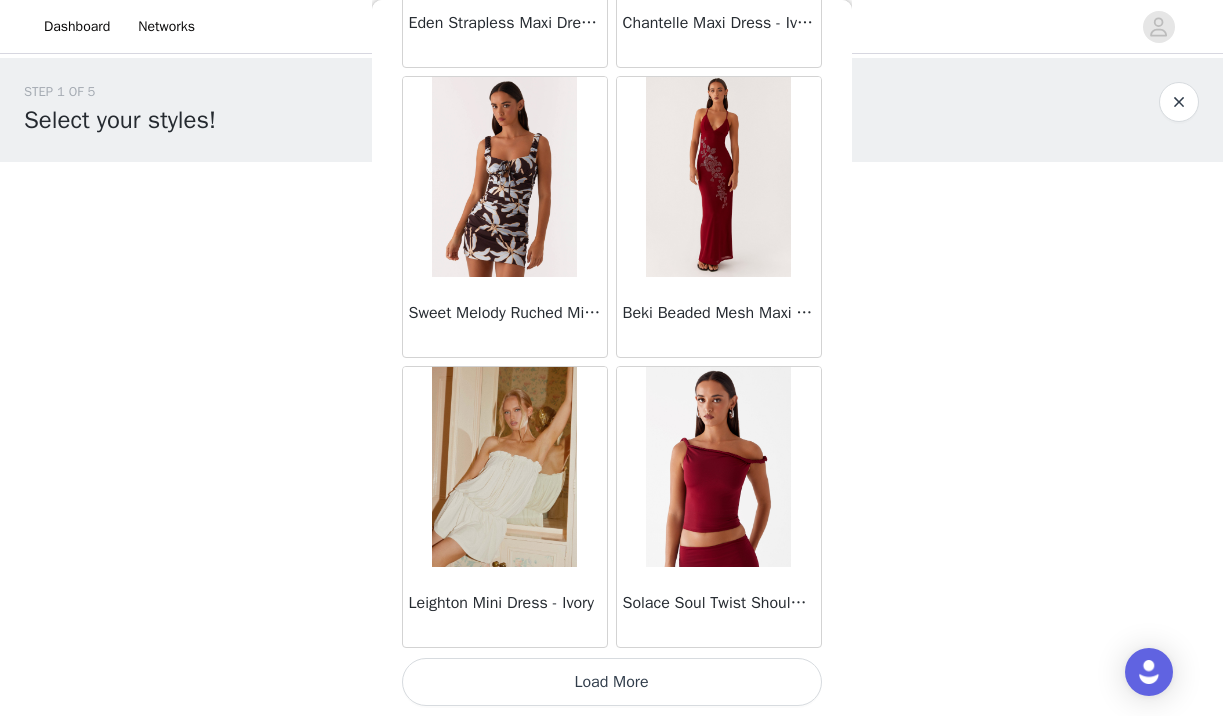scroll, scrollTop: 8144, scrollLeft: 0, axis: vertical 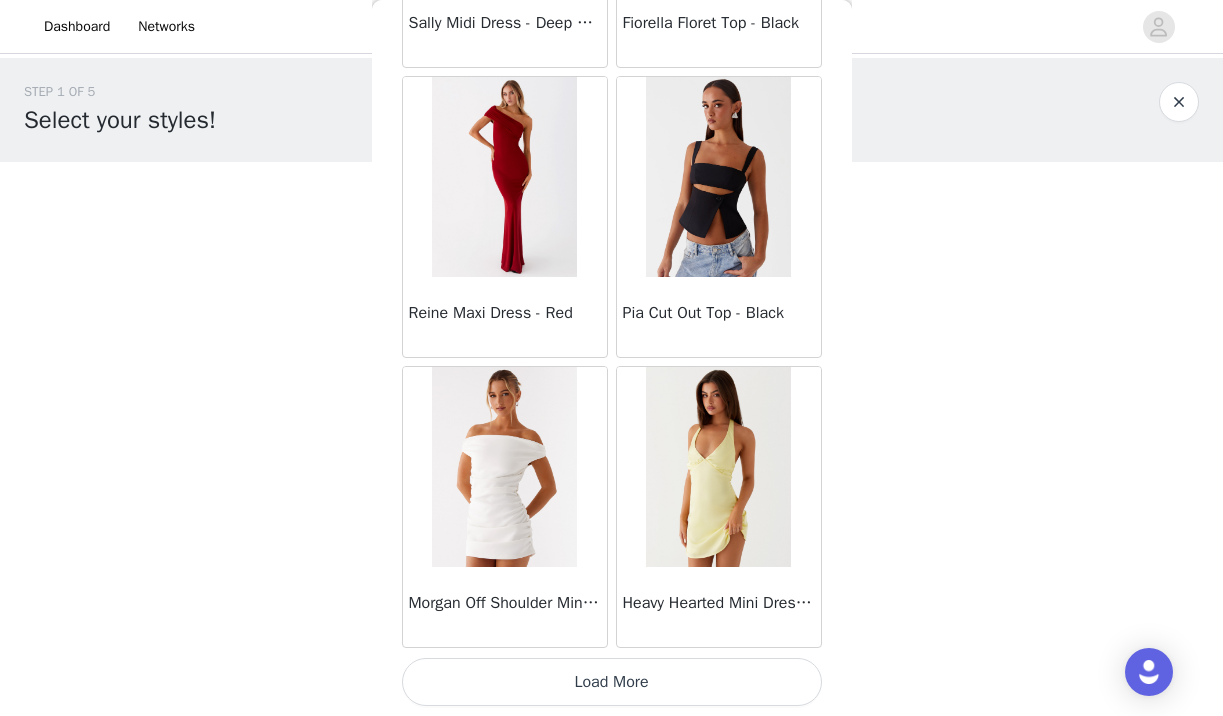 click on "Load More" at bounding box center [612, 682] 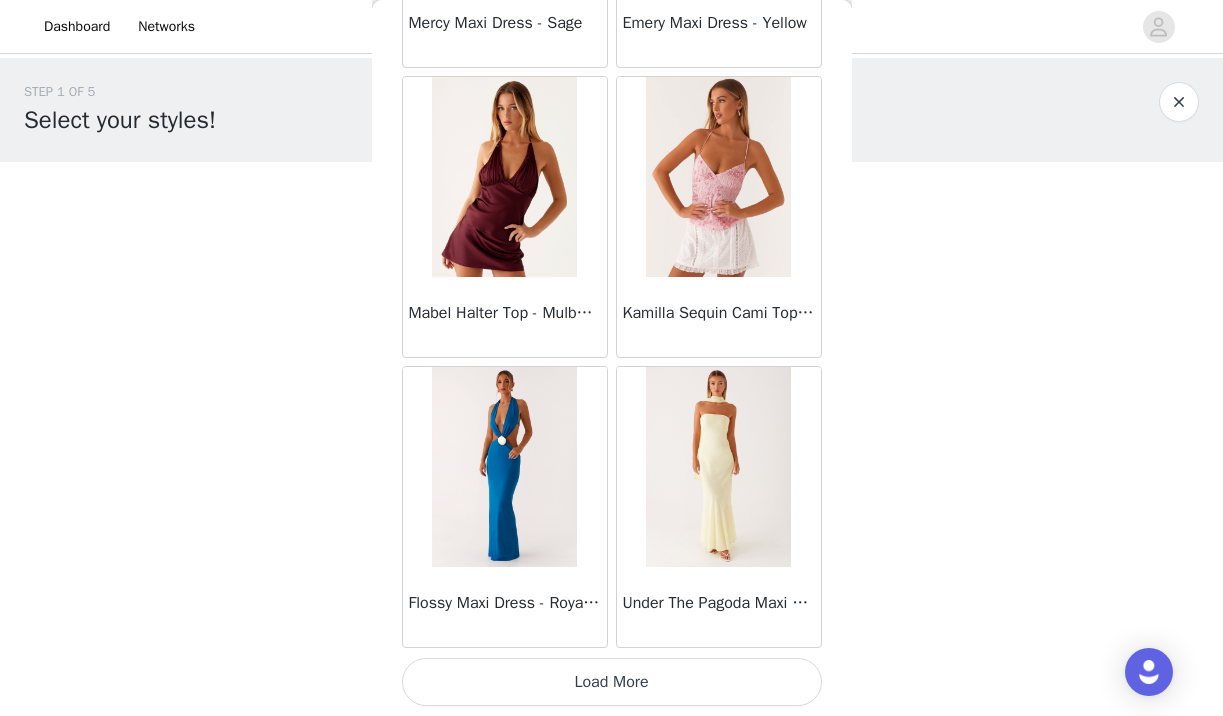 scroll, scrollTop: 13945, scrollLeft: 0, axis: vertical 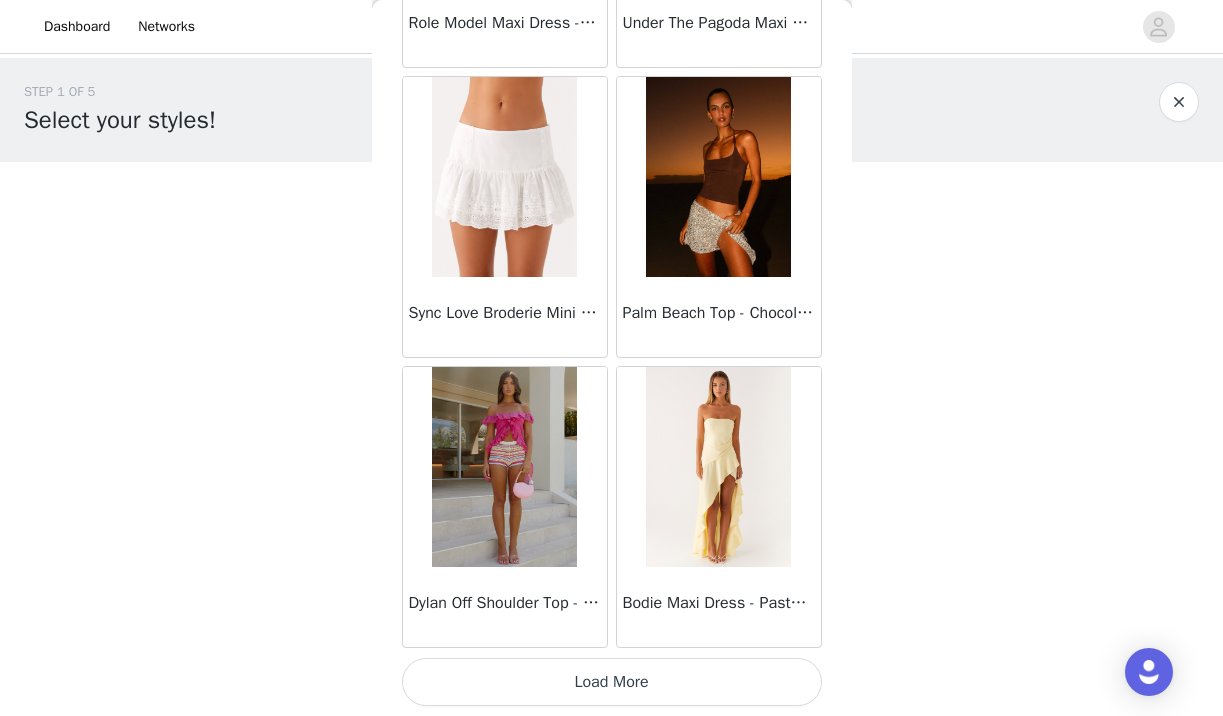 click on "Load More" at bounding box center (612, 682) 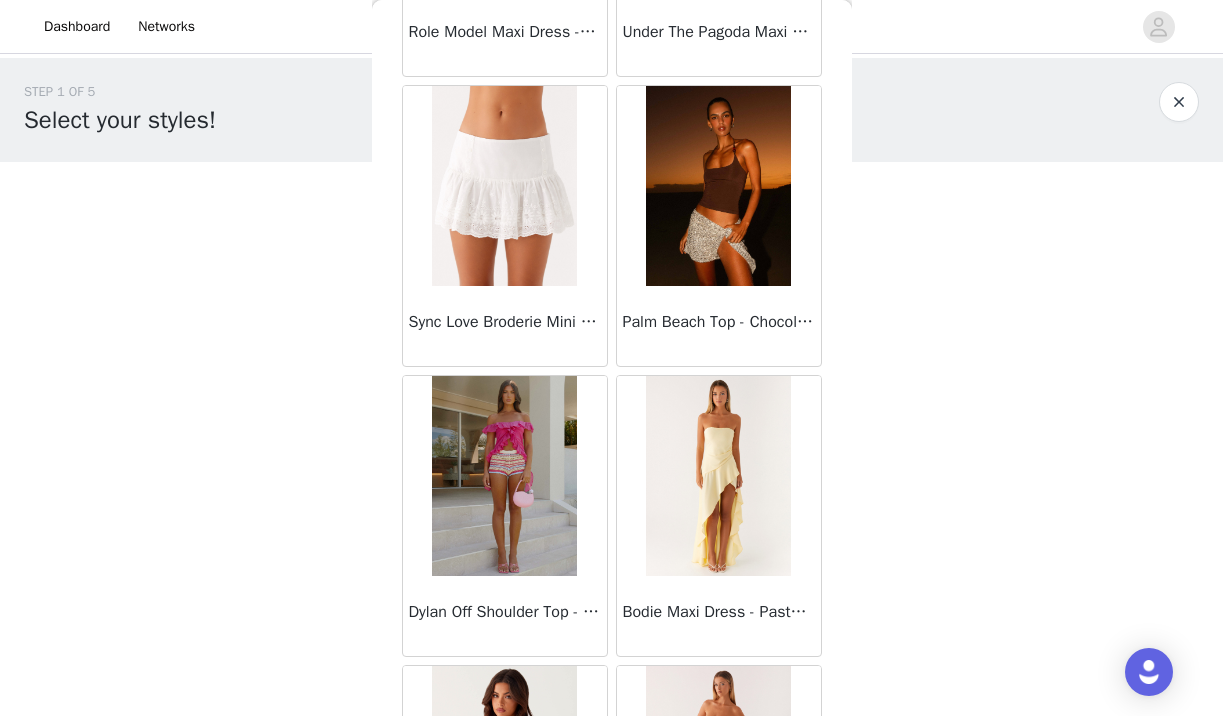 scroll, scrollTop: 0, scrollLeft: 0, axis: both 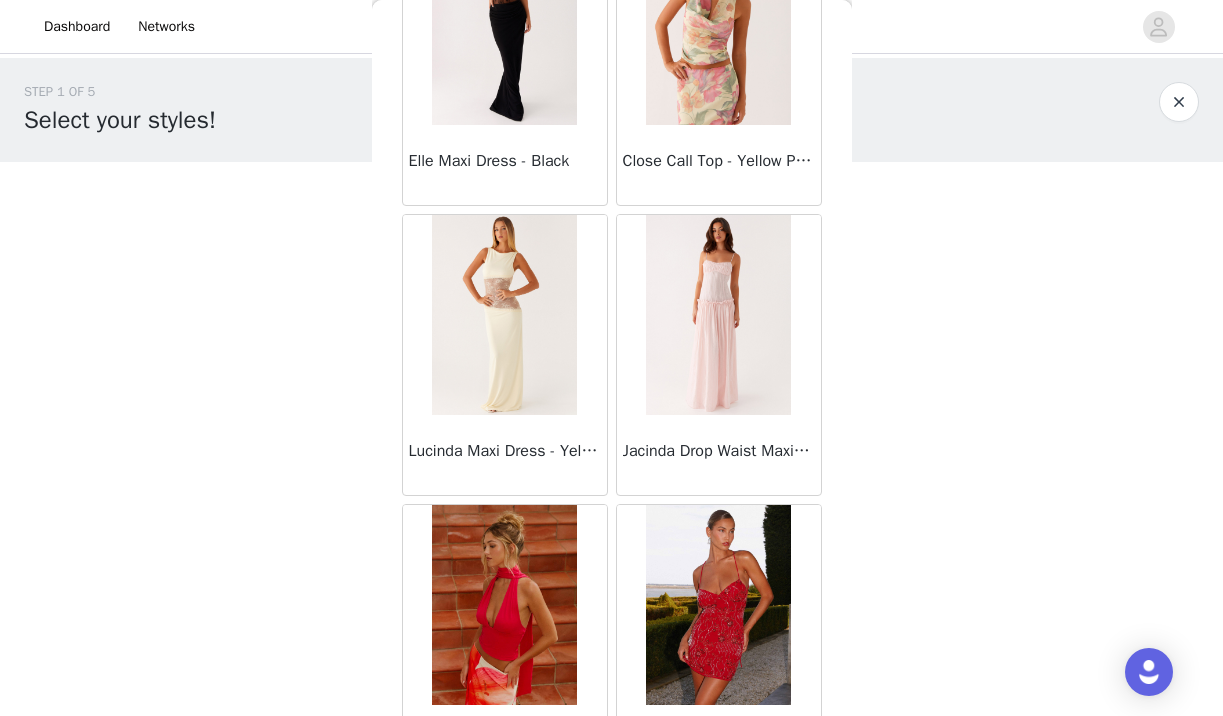 click at bounding box center (718, 315) 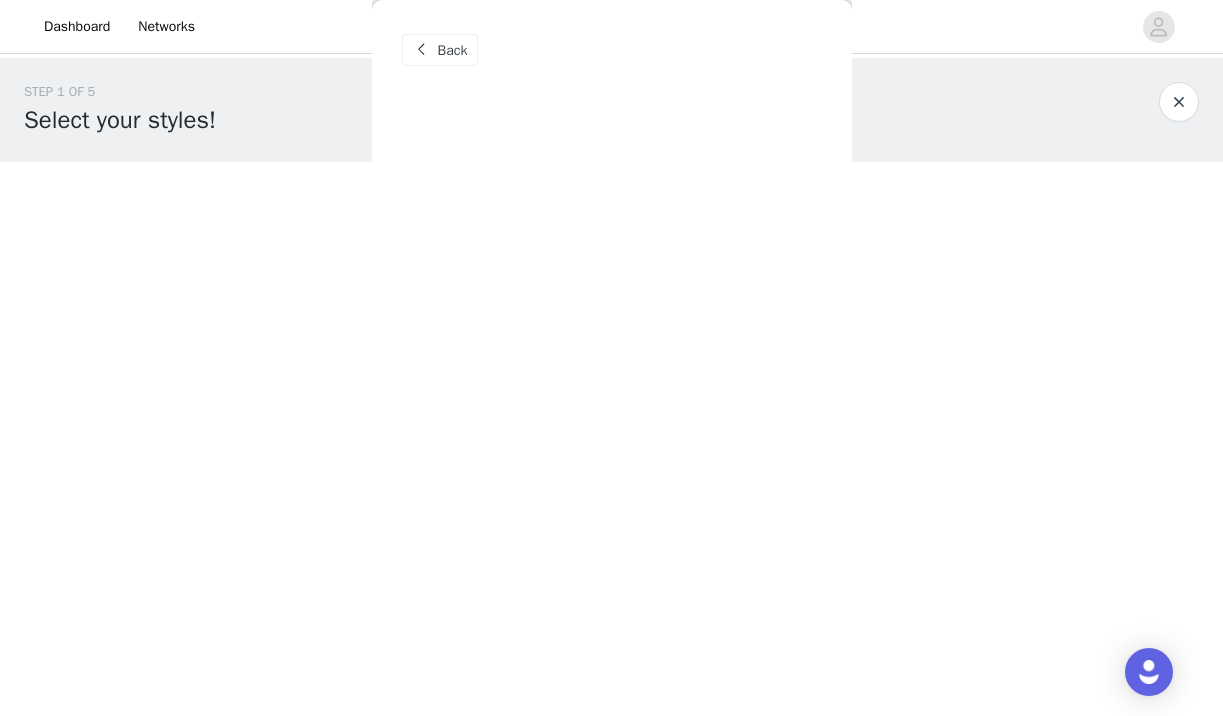 scroll, scrollTop: 0, scrollLeft: 0, axis: both 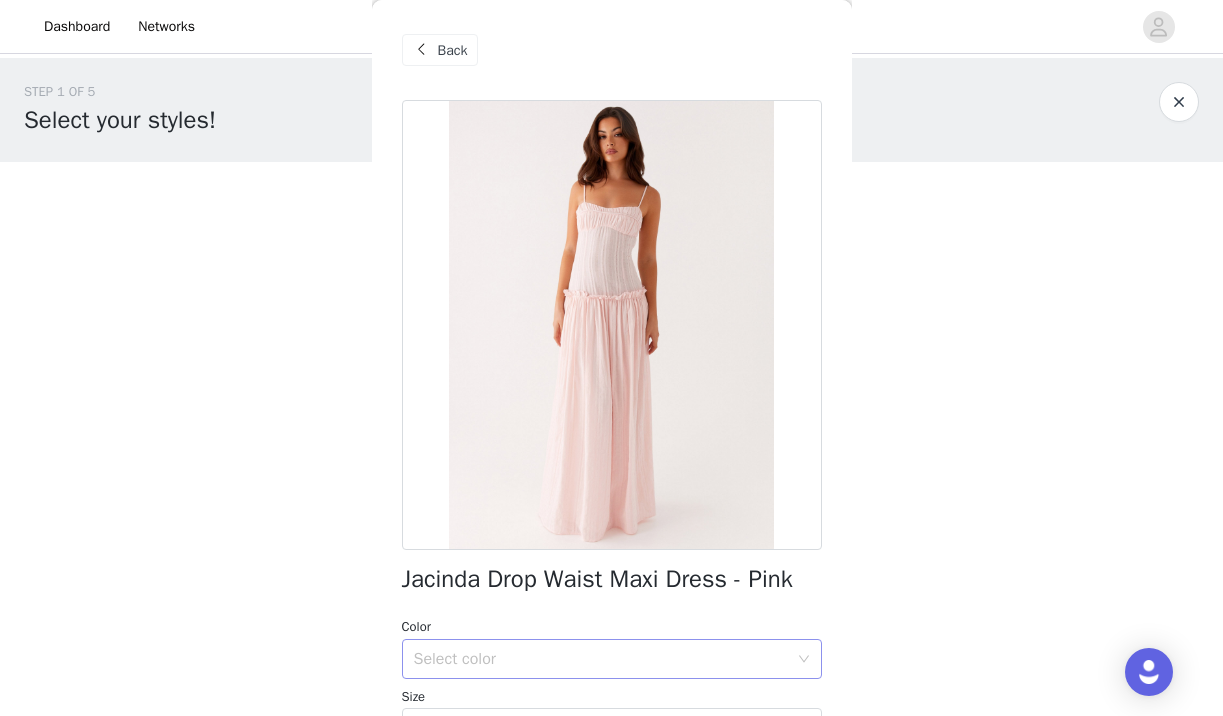 click on "Select color" at bounding box center [601, 659] 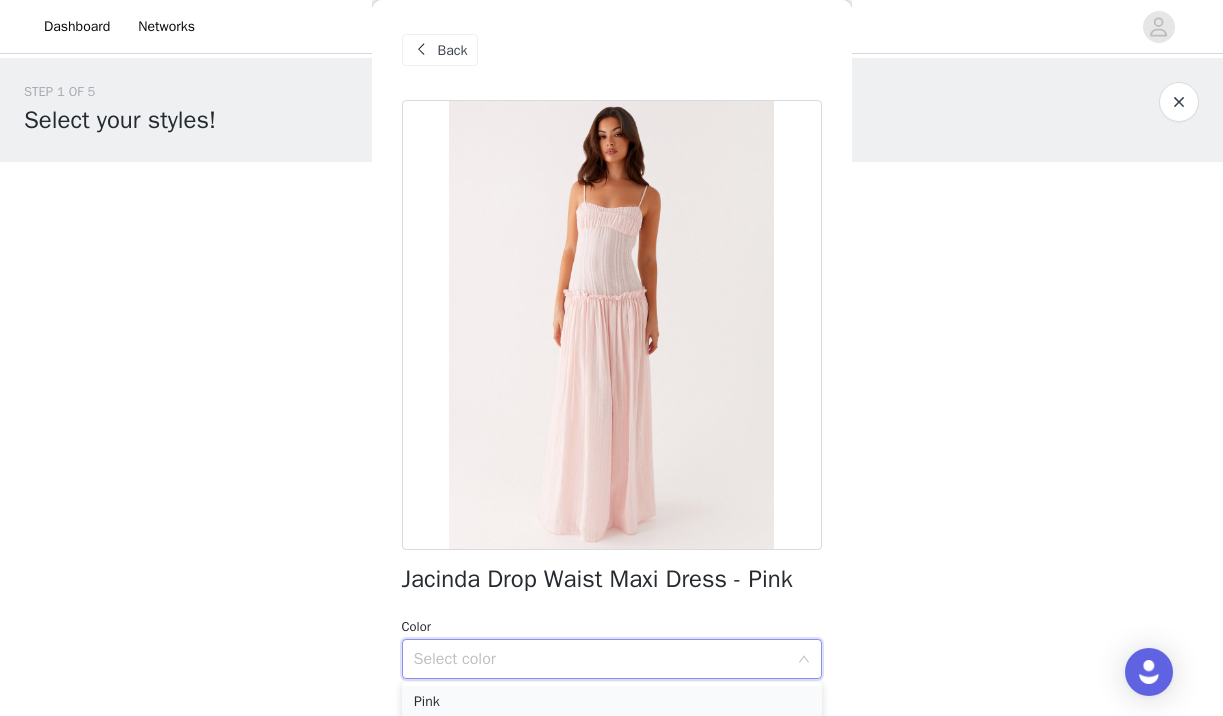 click on "Pink" at bounding box center (612, 702) 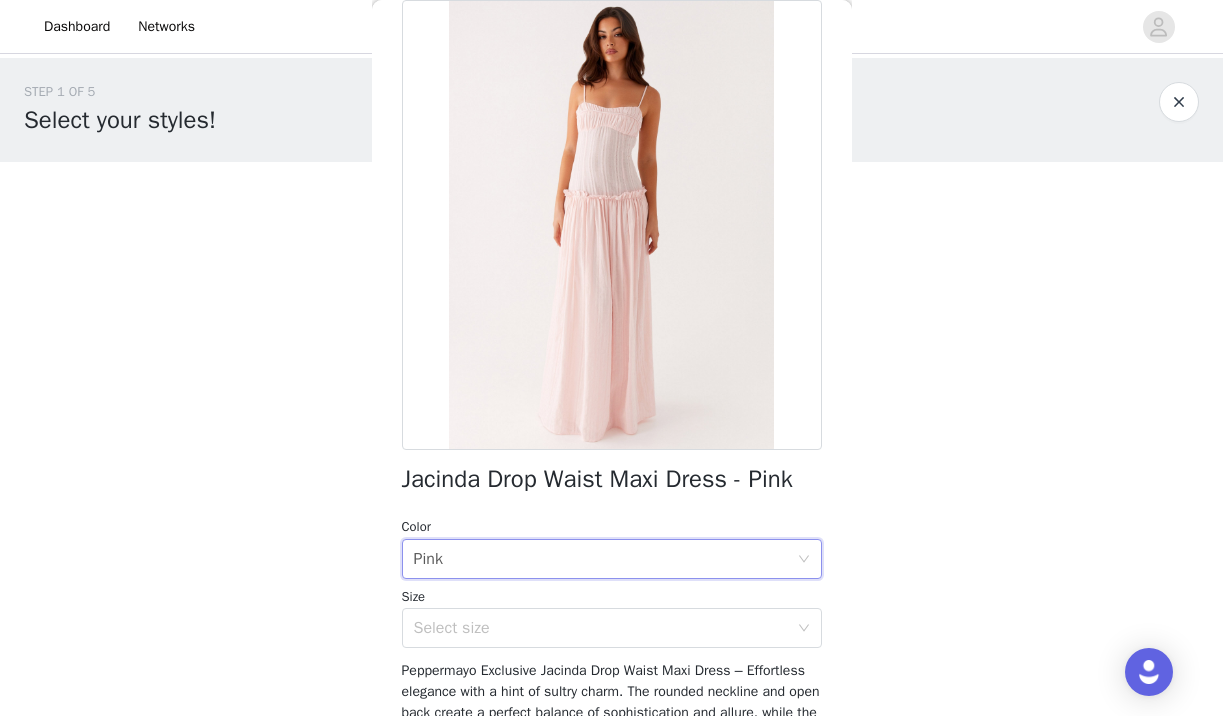 scroll, scrollTop: 107, scrollLeft: 0, axis: vertical 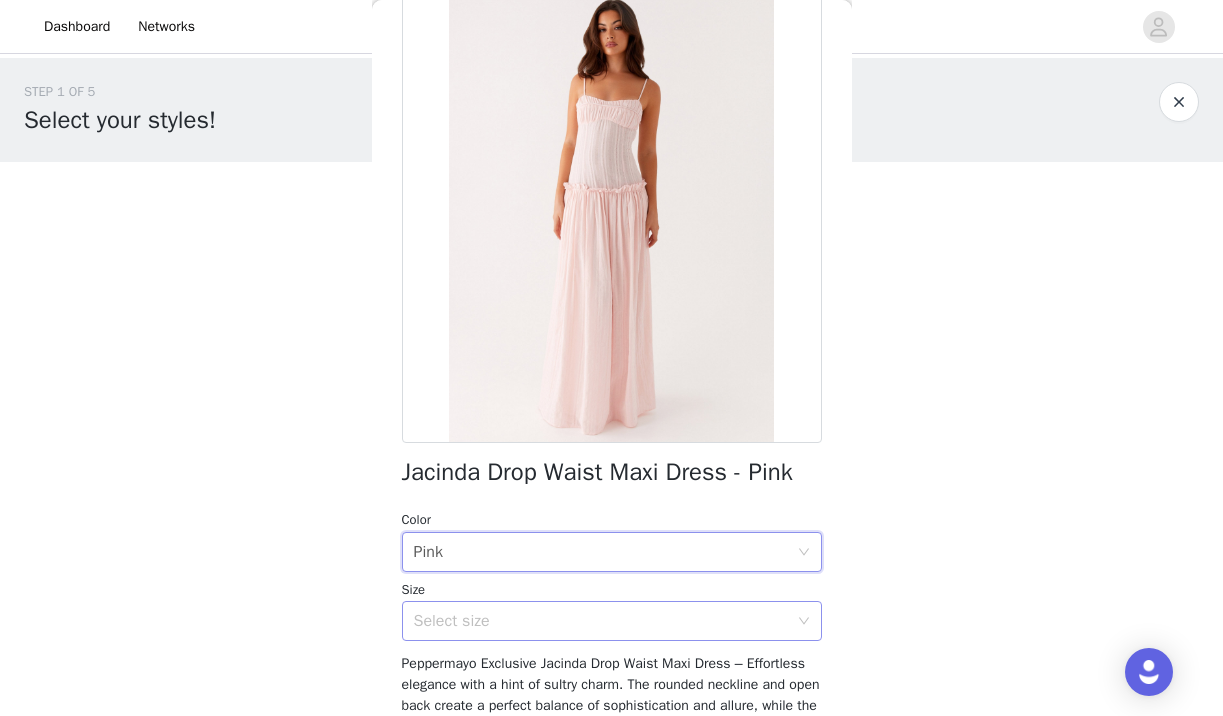 click on "Select size" at bounding box center [605, 621] 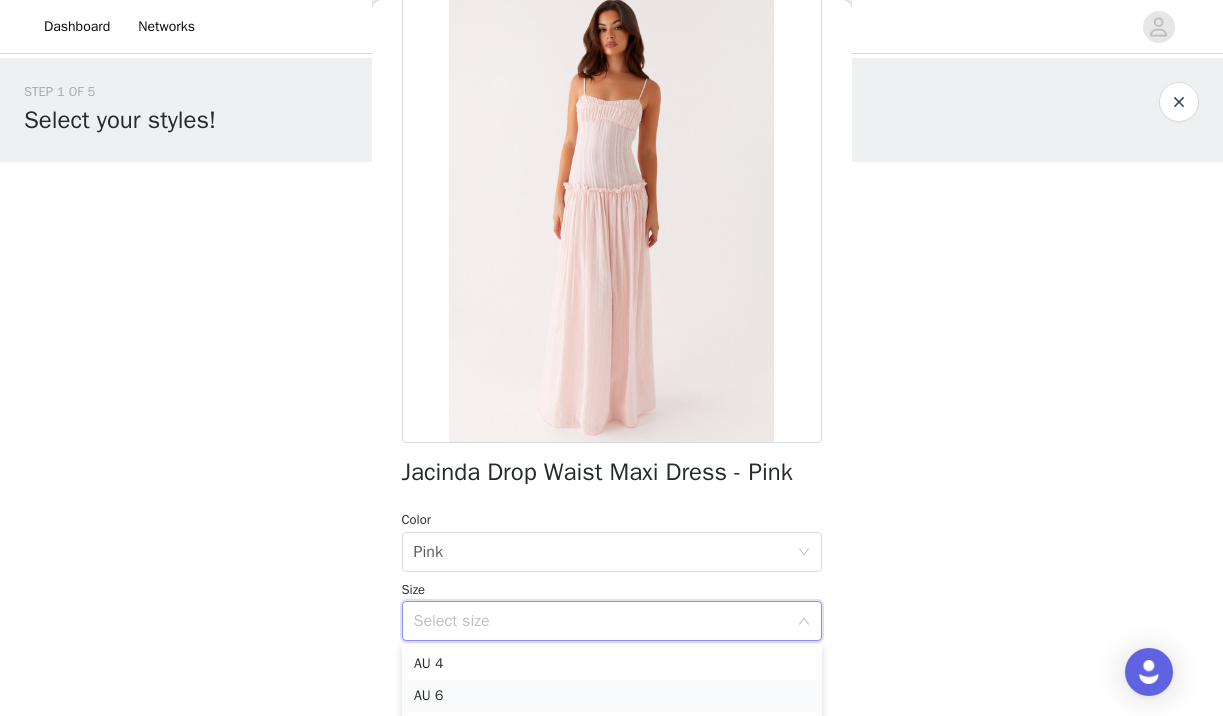 click on "AU 6" at bounding box center (612, 696) 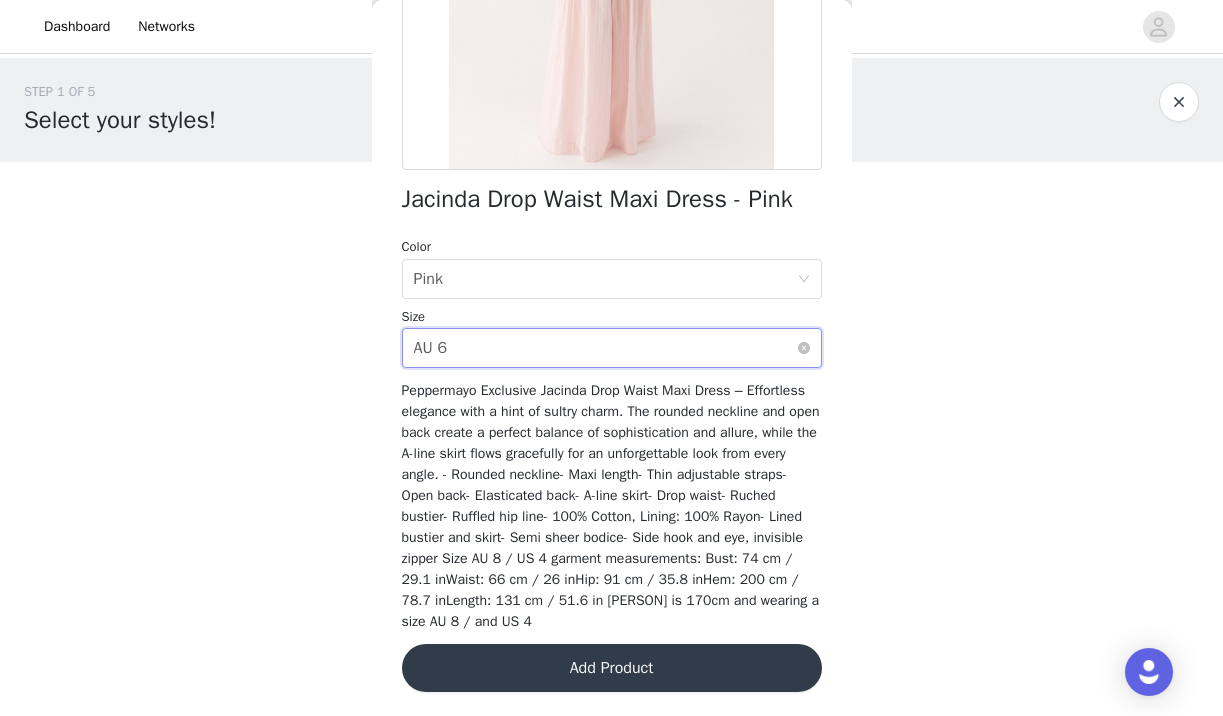 scroll, scrollTop: 379, scrollLeft: 0, axis: vertical 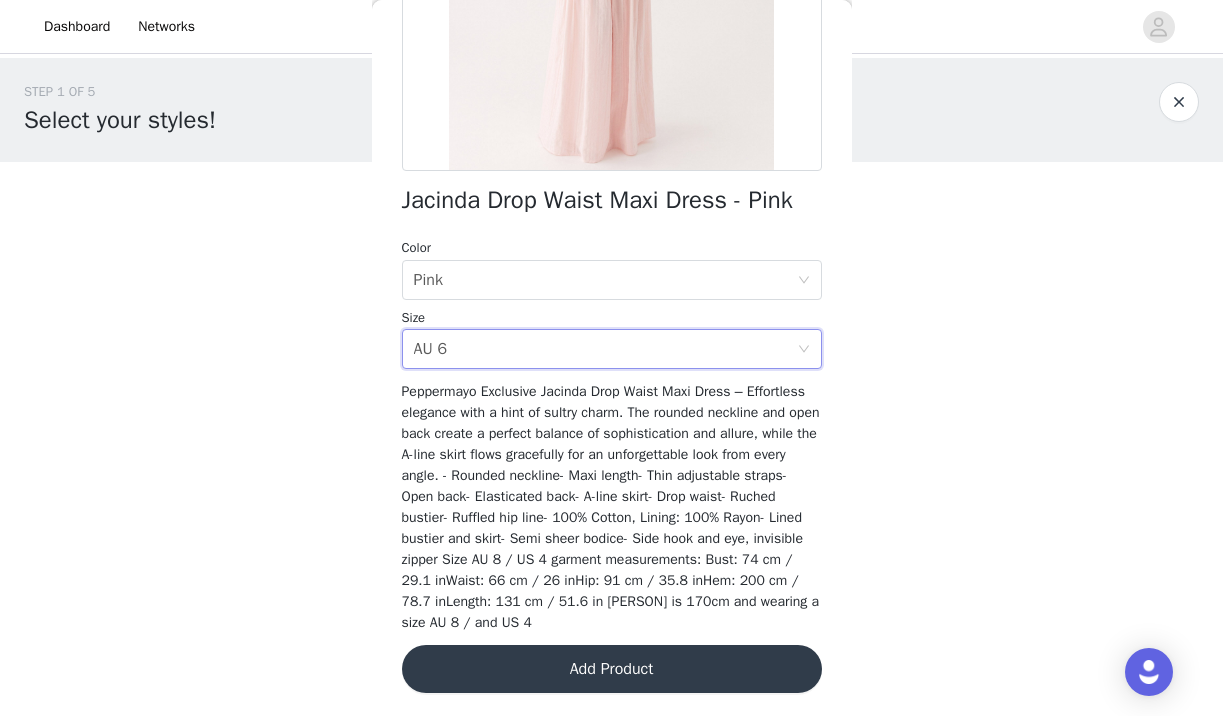 click on "Add Product" at bounding box center [612, 669] 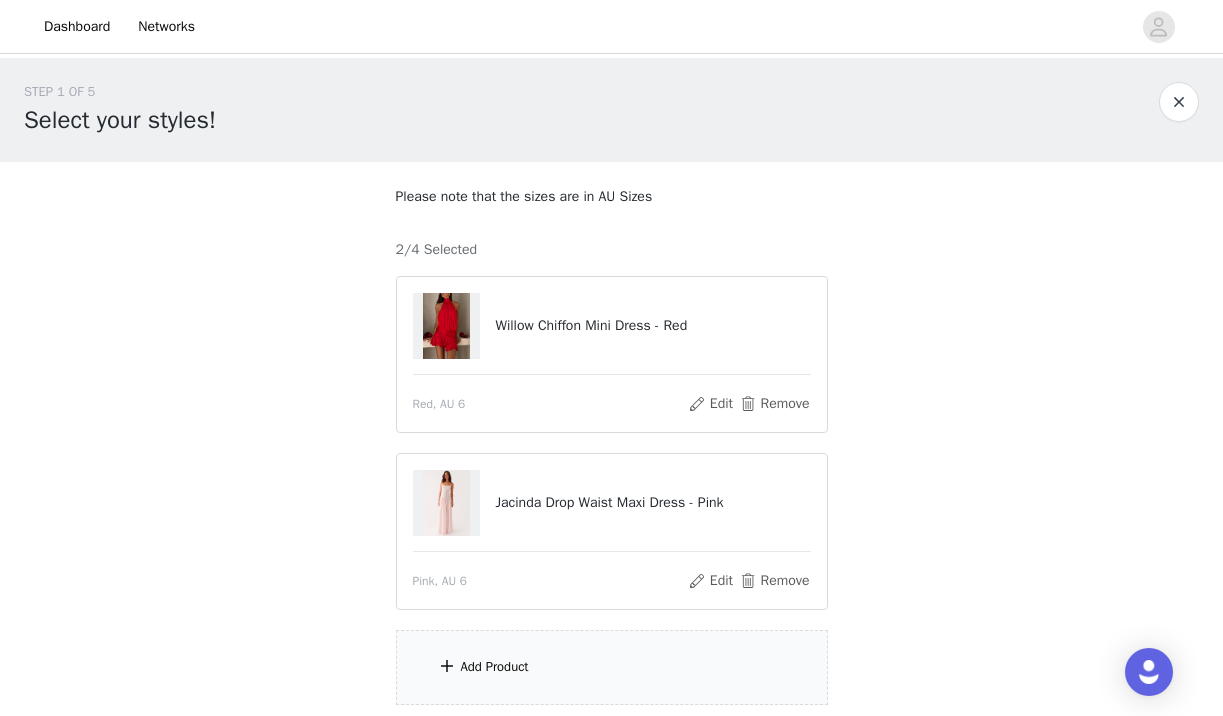 click on "Add Product" at bounding box center [495, 667] 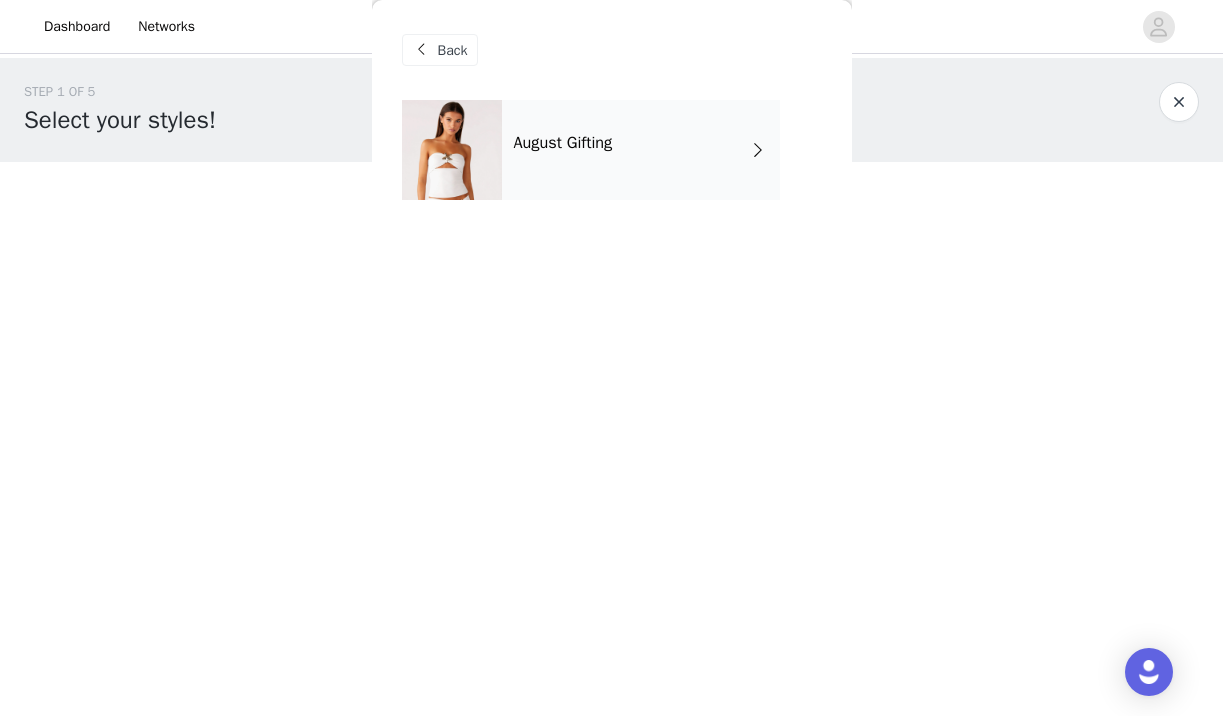 click on "August Gifting" at bounding box center [641, 150] 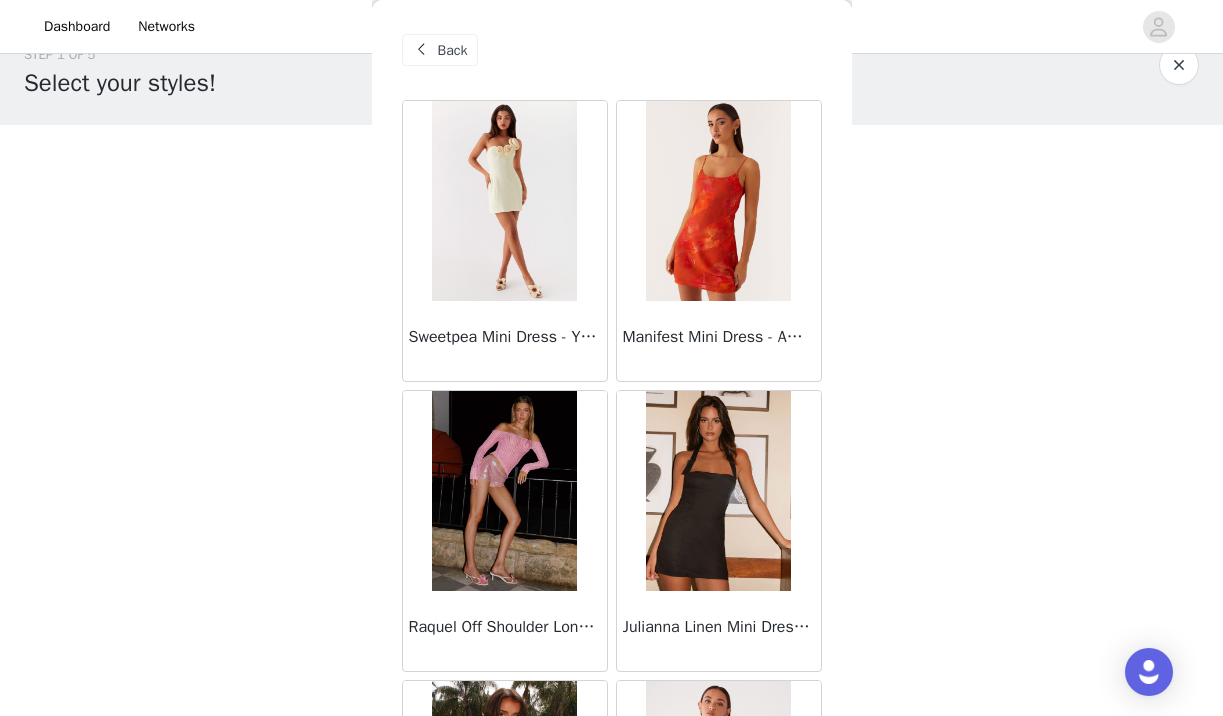 scroll, scrollTop: 36, scrollLeft: 0, axis: vertical 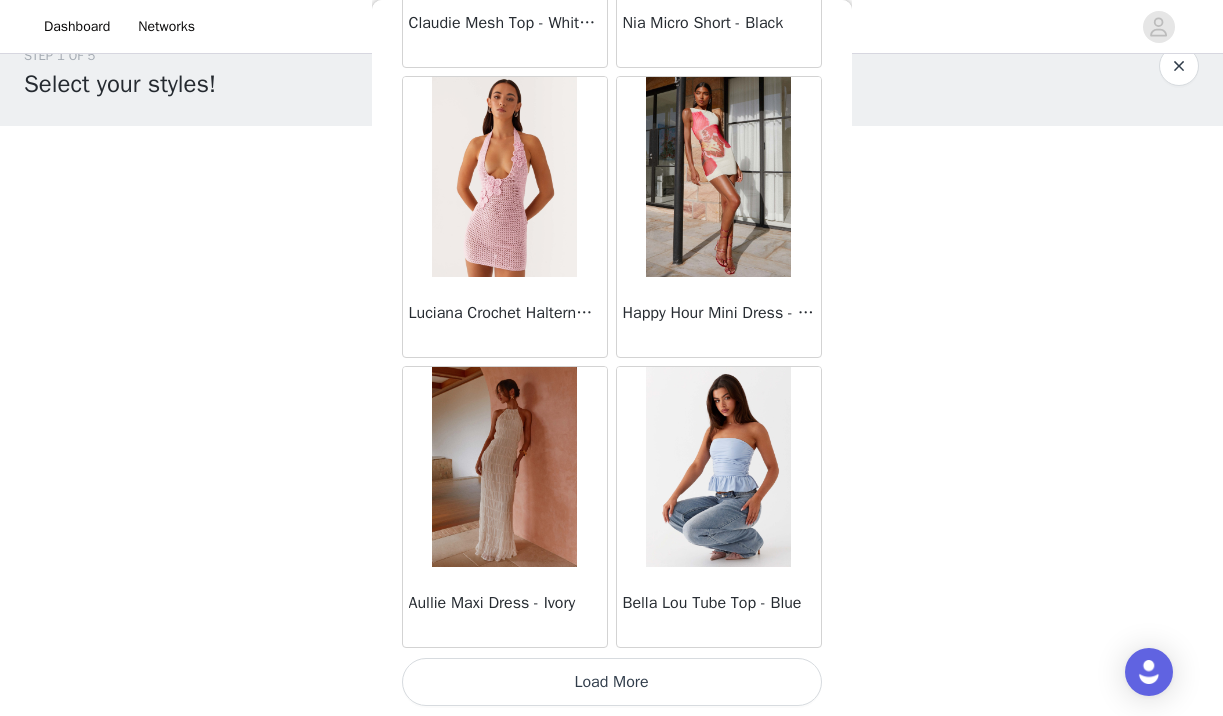 click on "Load More" at bounding box center (612, 682) 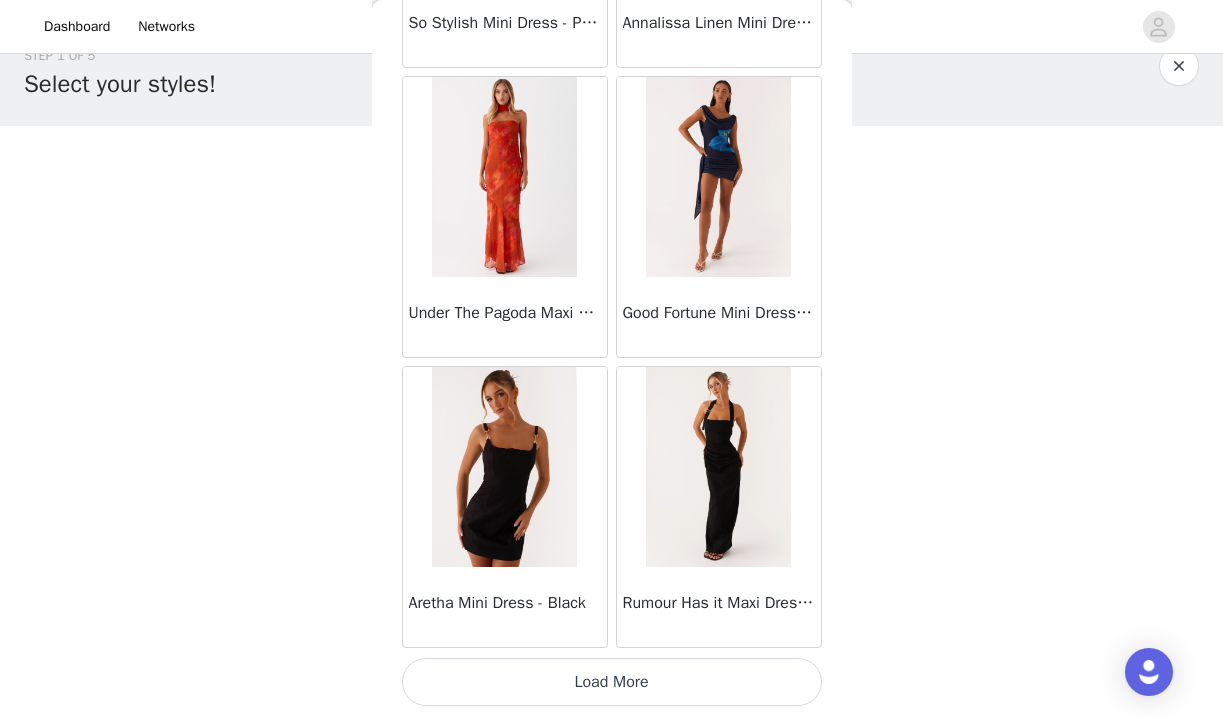 click on "Load More" at bounding box center (612, 682) 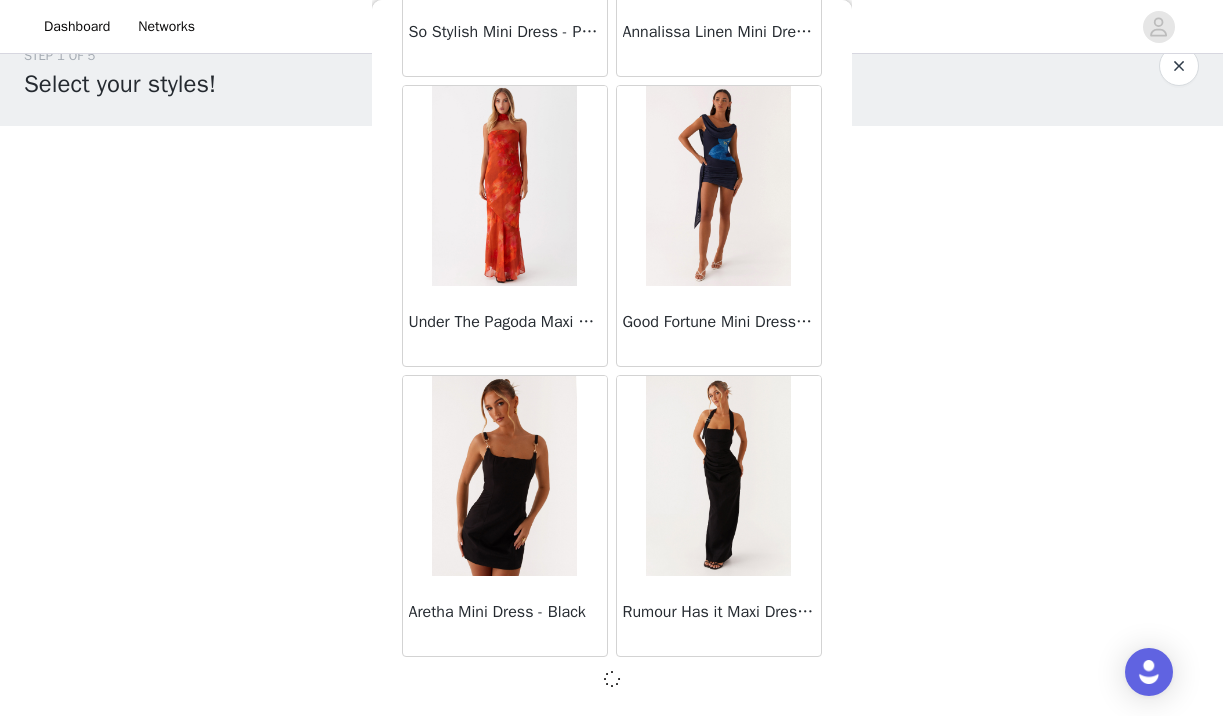 scroll, scrollTop: 5235, scrollLeft: 0, axis: vertical 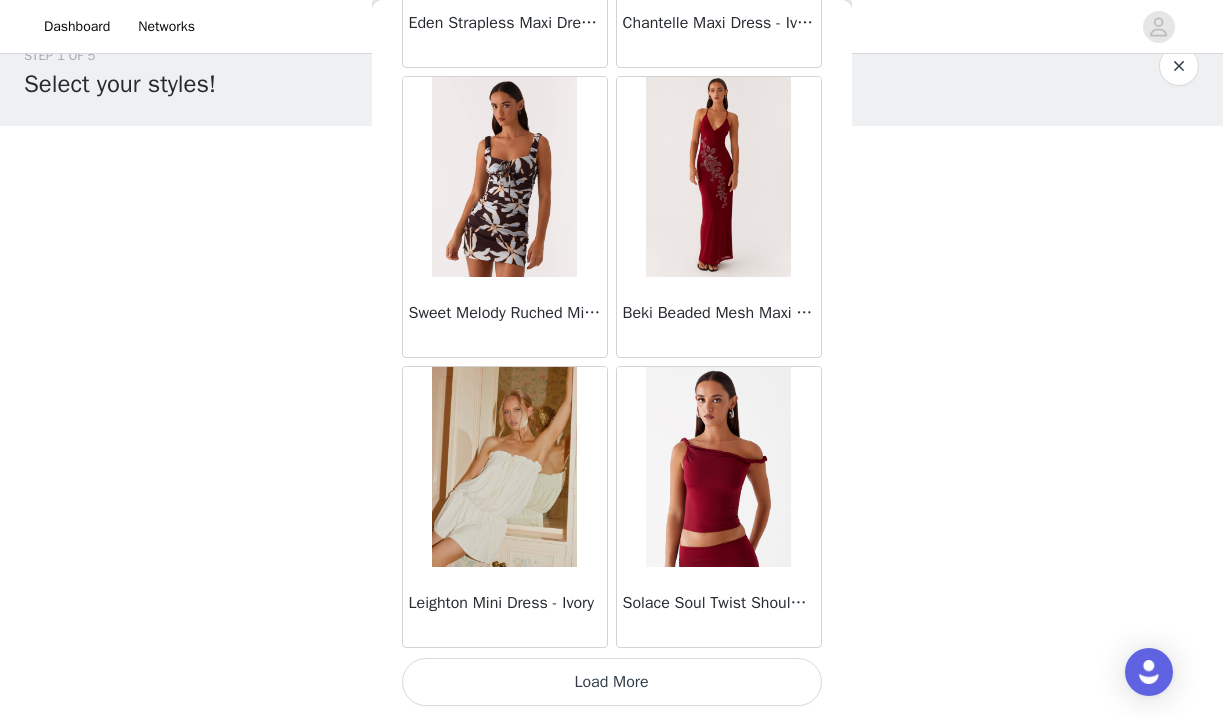 click on "Load More" at bounding box center [612, 682] 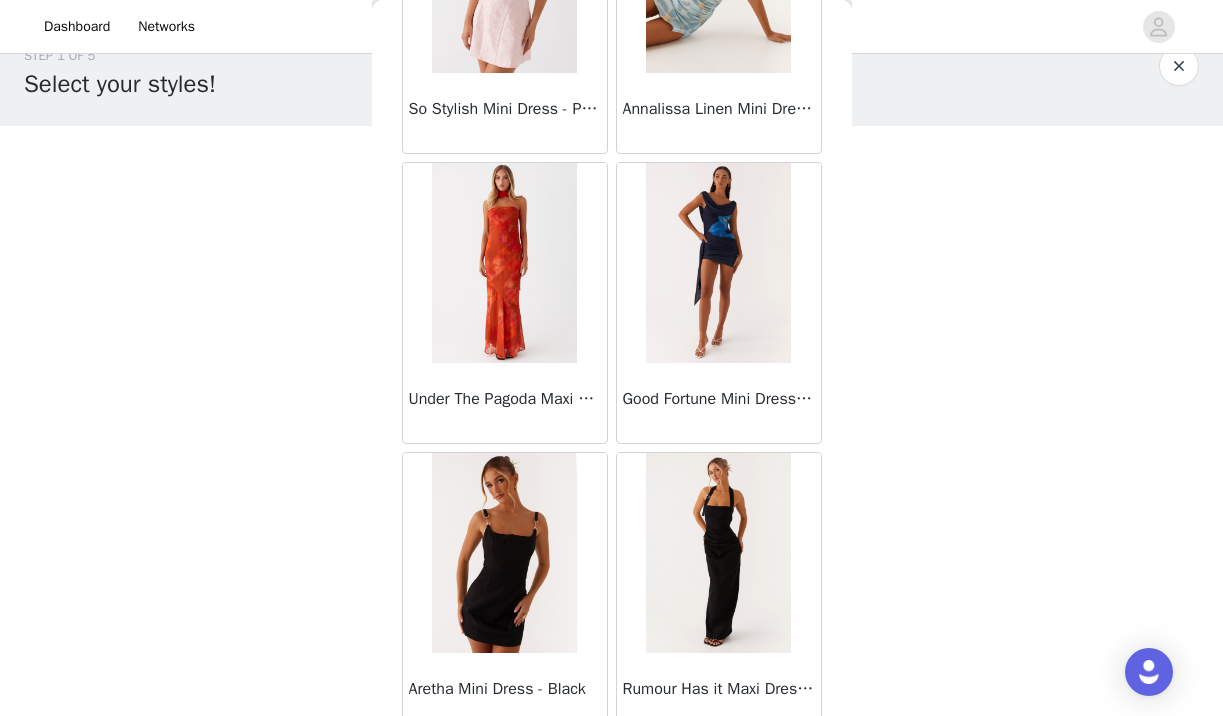 scroll, scrollTop: 5074, scrollLeft: 0, axis: vertical 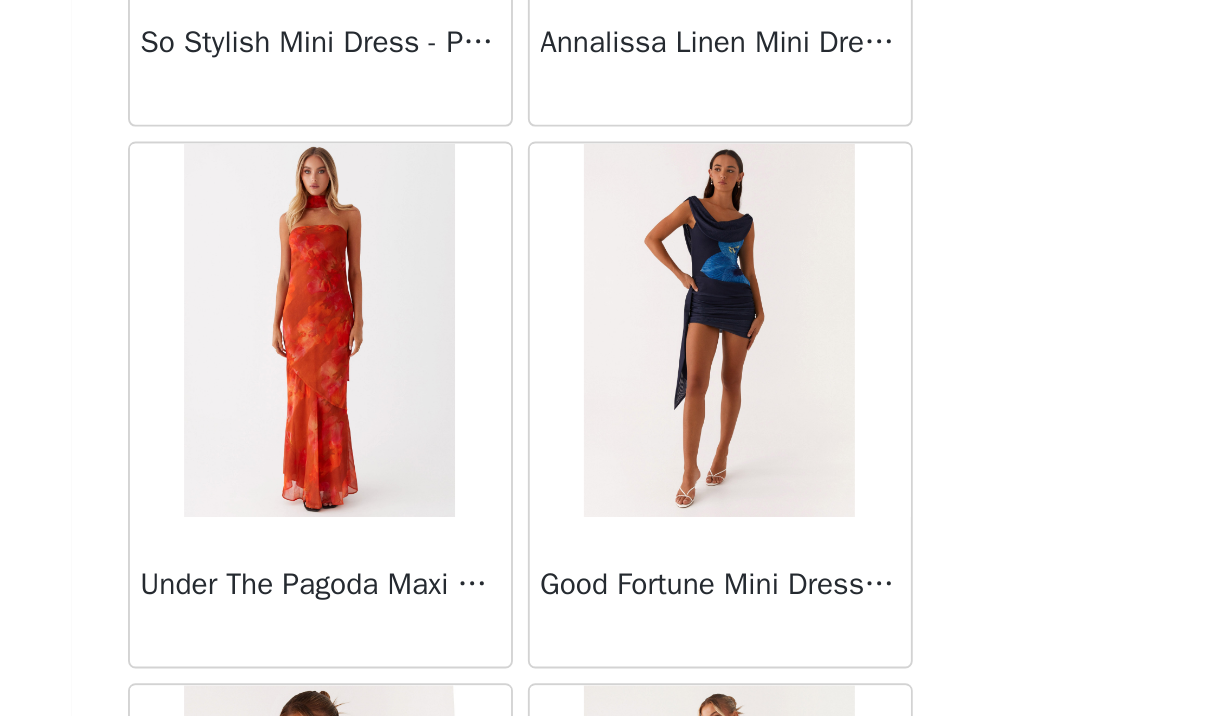 drag, startPoint x: 576, startPoint y: 18, endPoint x: 580, endPoint y: 97, distance: 79.101204 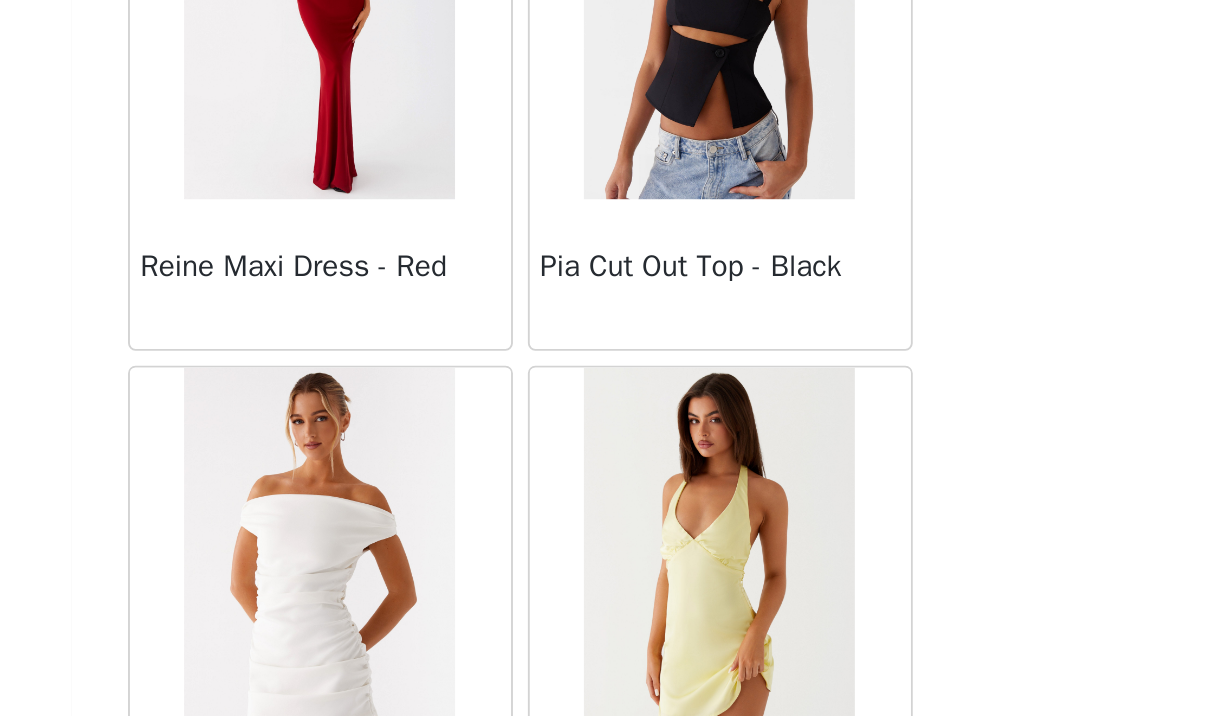 scroll, scrollTop: 11044, scrollLeft: 0, axis: vertical 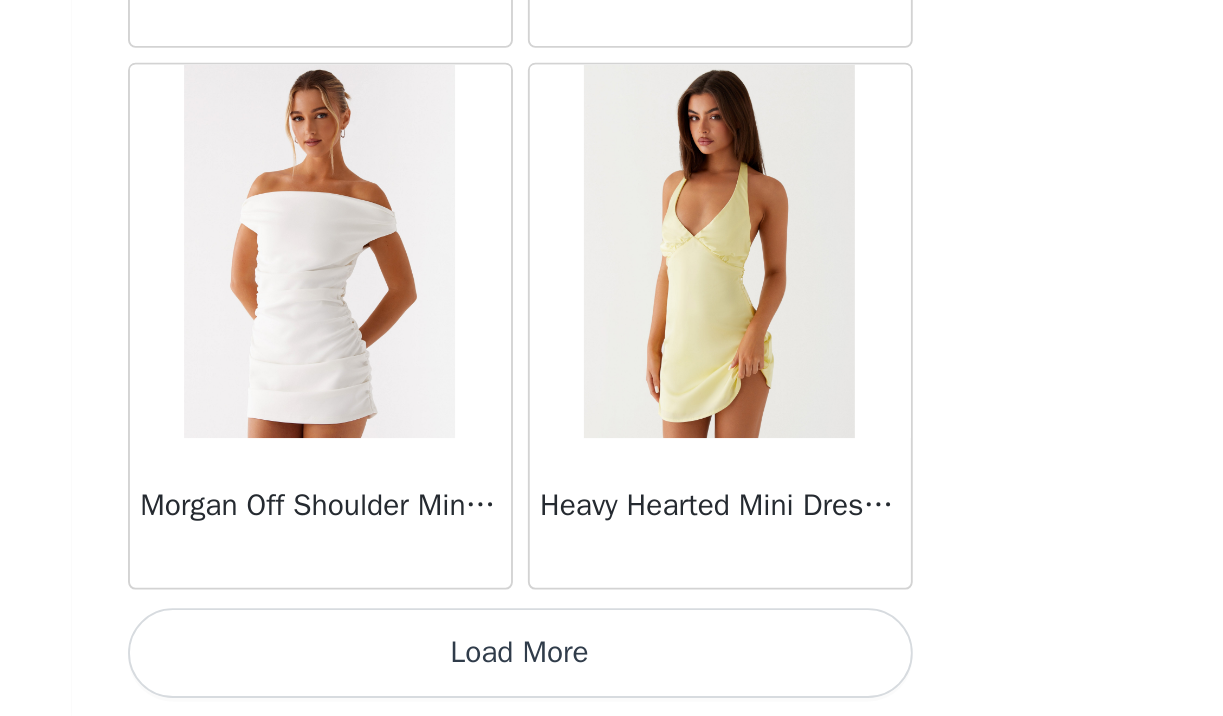 click on "Load More" at bounding box center [612, 682] 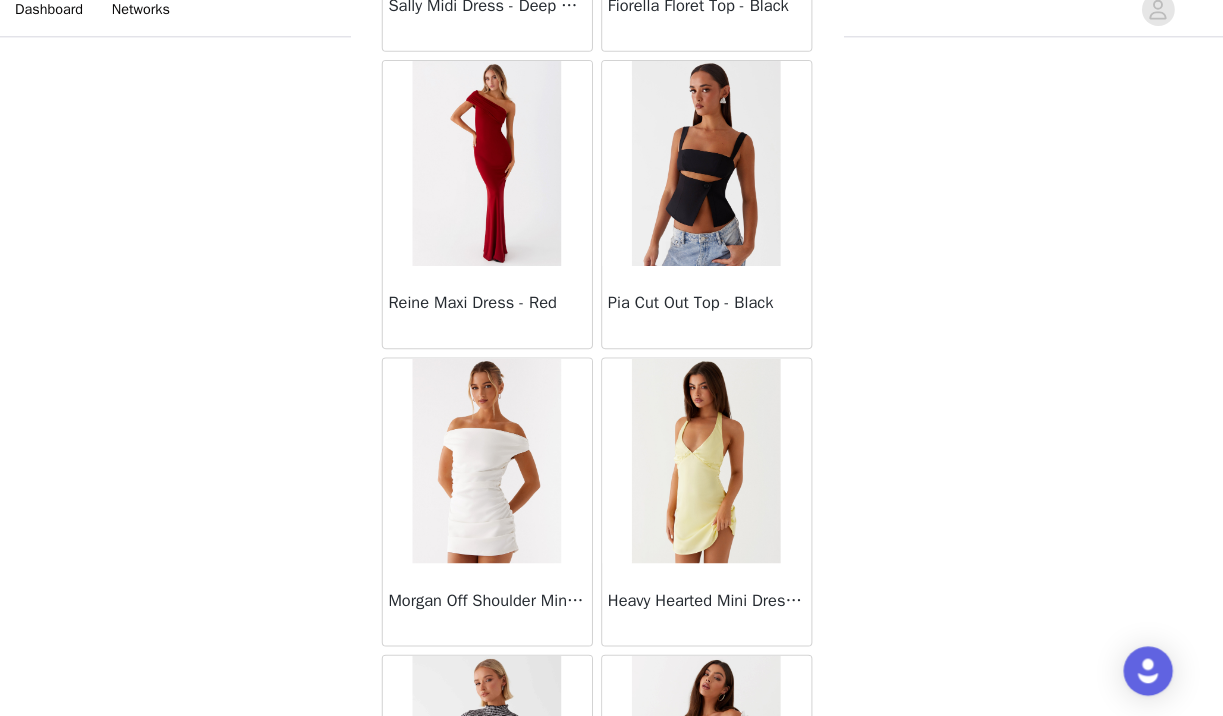 scroll, scrollTop: 120, scrollLeft: 0, axis: vertical 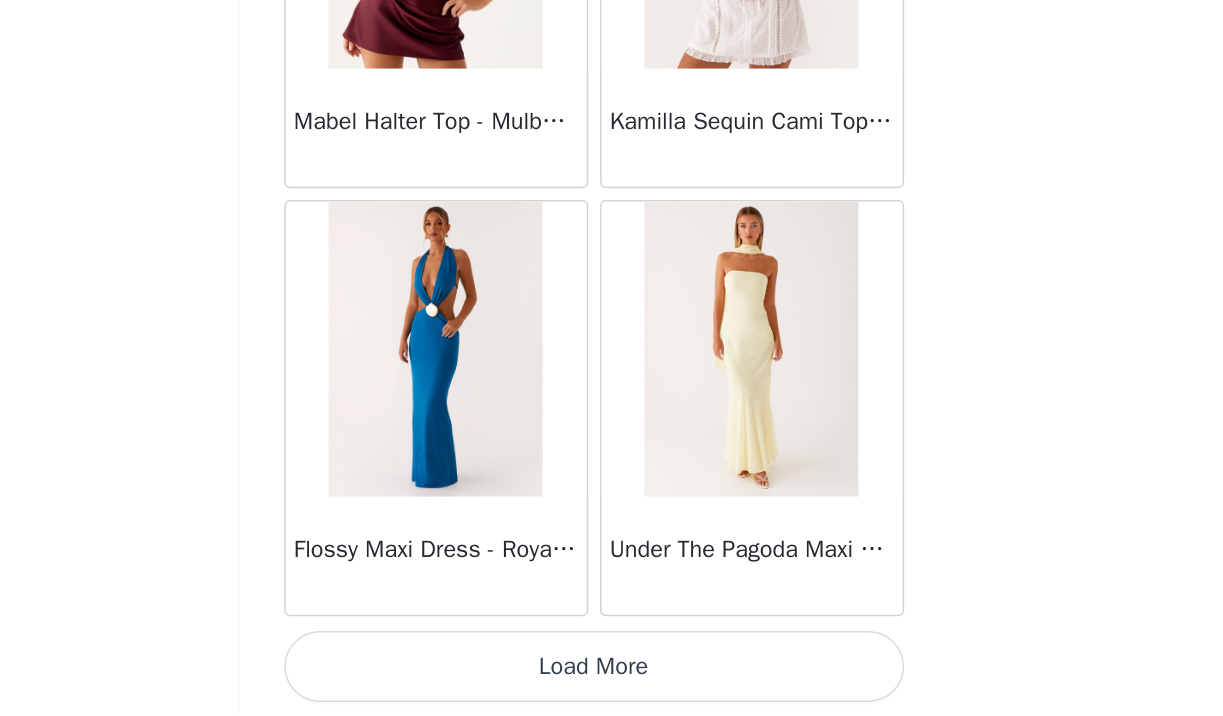 click on "Load More" at bounding box center (612, 682) 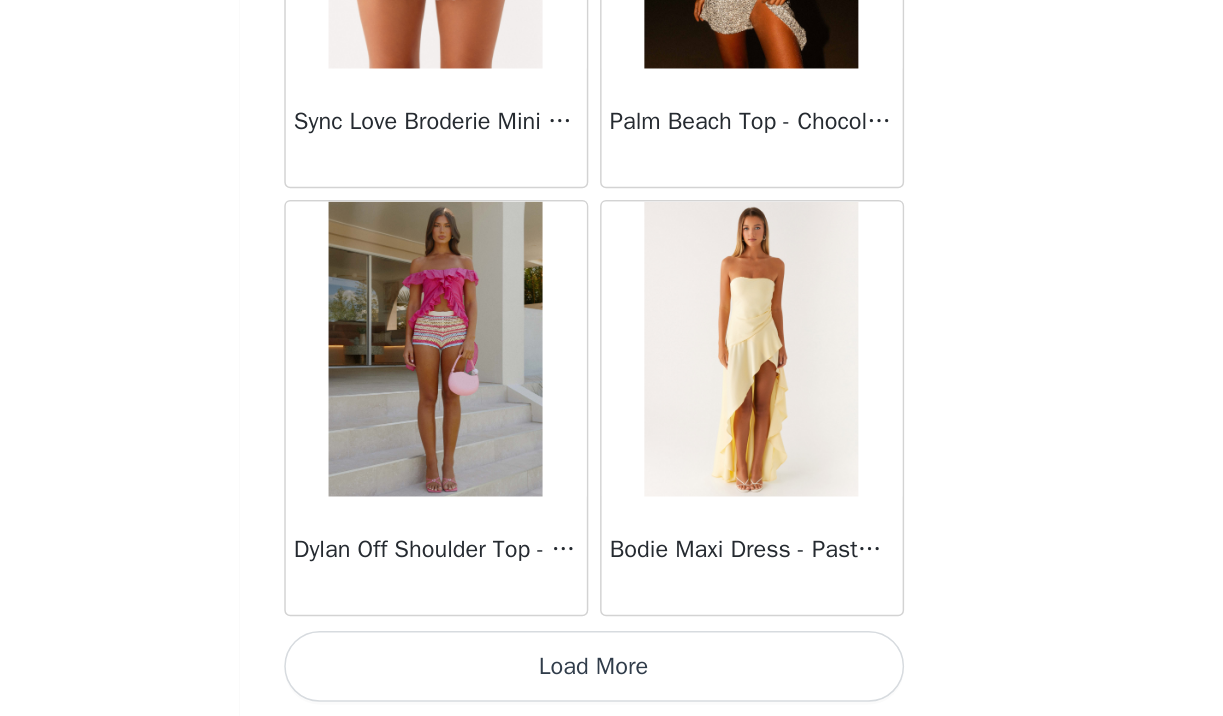 scroll, scrollTop: 16844, scrollLeft: 0, axis: vertical 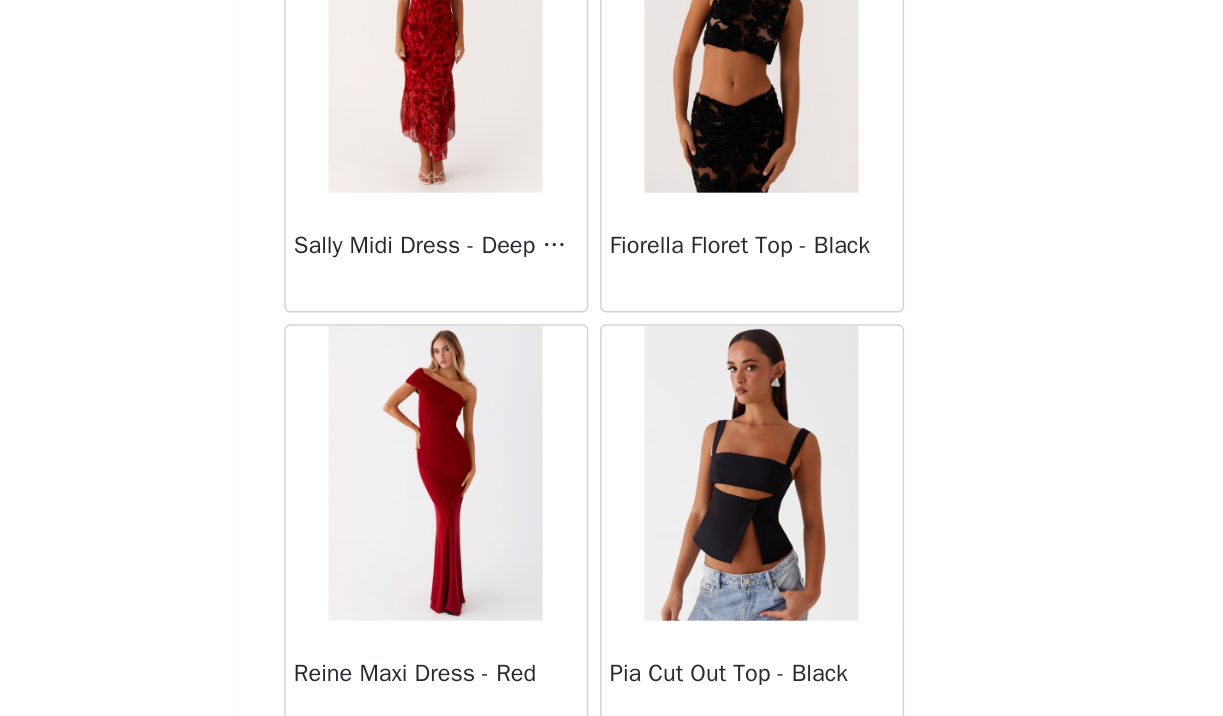 click on "STEP 1 OF 5
Select your styles!
Please note that the sizes are in AU Sizes       2/4 Selected           Willow Chiffon Mini Dress - Red           Red, AU 6       Edit   Remove     Jacinda Drop Waist Maxi Dress - Pink           Pink, AU 6       Edit   Remove     Add Product       Back       Sweetpea Mini Dress - Yellow       Manifest Mini Dress - Amber       Raquel Off Shoulder Long Sleeve Top - Pink       Julianna Linen Mini Dress - Black       Radiate Halterneck Top - Pink       Arden Mesh Mini Dress - White       Cheryl Bustier Halter Top - Cherry Red       Under The Pagoda Maxi Dress - Deep Red Floral       Sweetest Pie T-Shirt - Black Gingham       That Girl Maxi Dress - Pink       Peppermayo Exclusive Heavy Hearted Mini - Black       Songbird Maxi Dress - Blue Black Floral       Viviana Mini Dress - Lavender       Eden Strapless Maxi Dress - Navy       Claudie Mesh Top - White Pink Lilly" at bounding box center [611, 237] 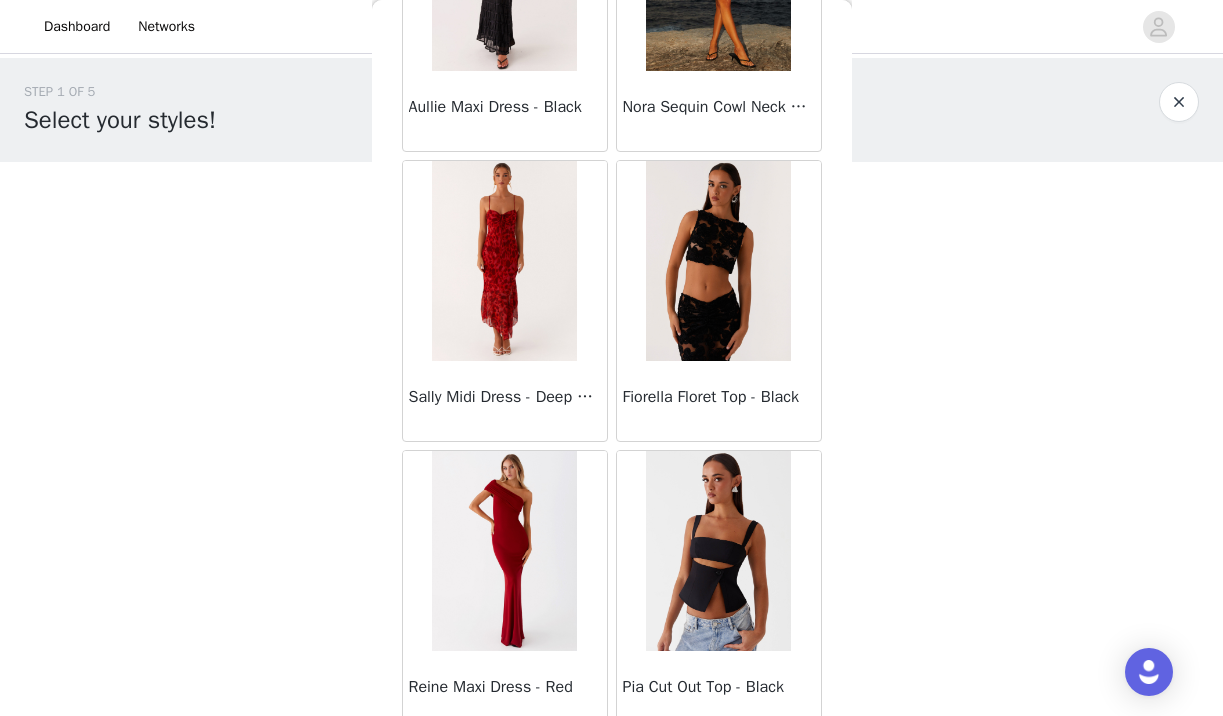 scroll, scrollTop: 0, scrollLeft: 0, axis: both 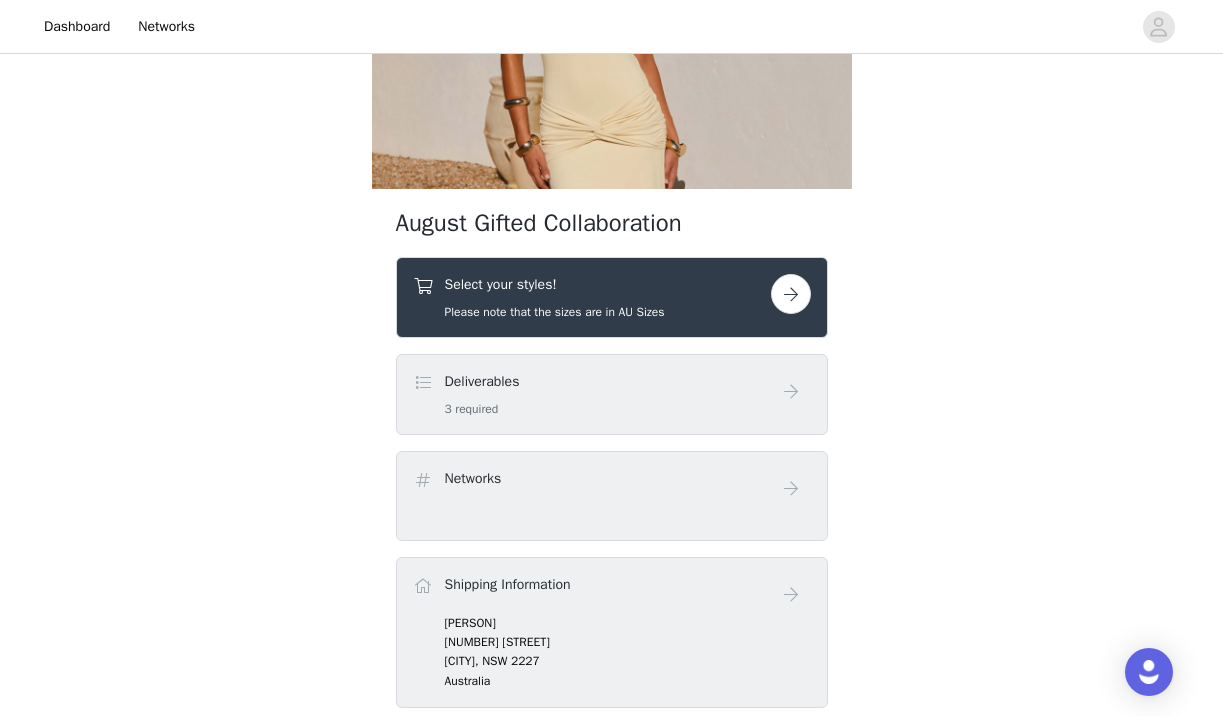 click on "Select your styles!" at bounding box center [555, 284] 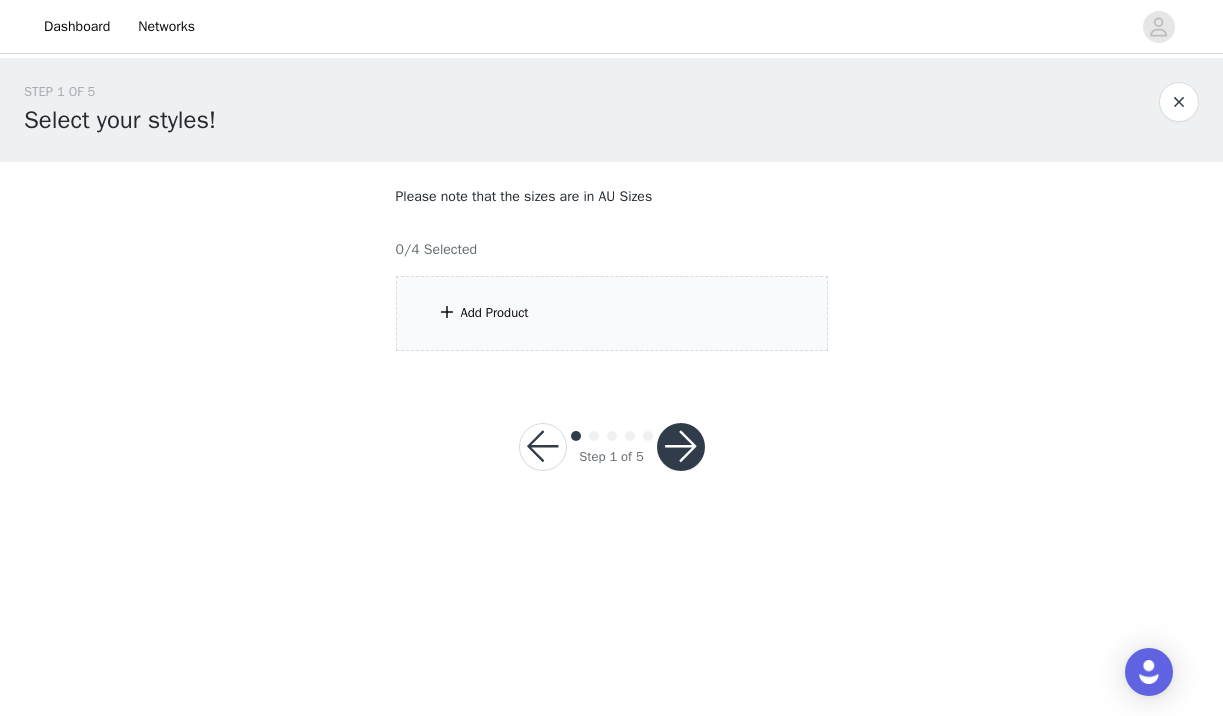 click on "Add Product" at bounding box center [495, 313] 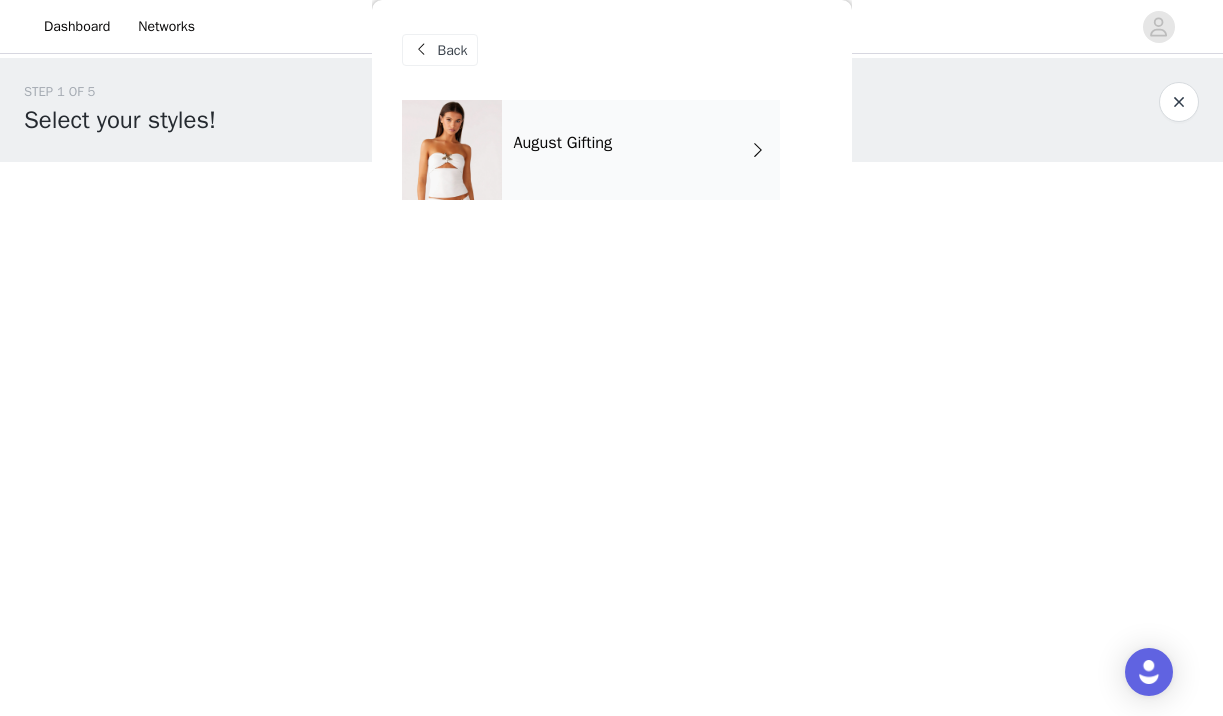 click on "August Gifting" at bounding box center [641, 150] 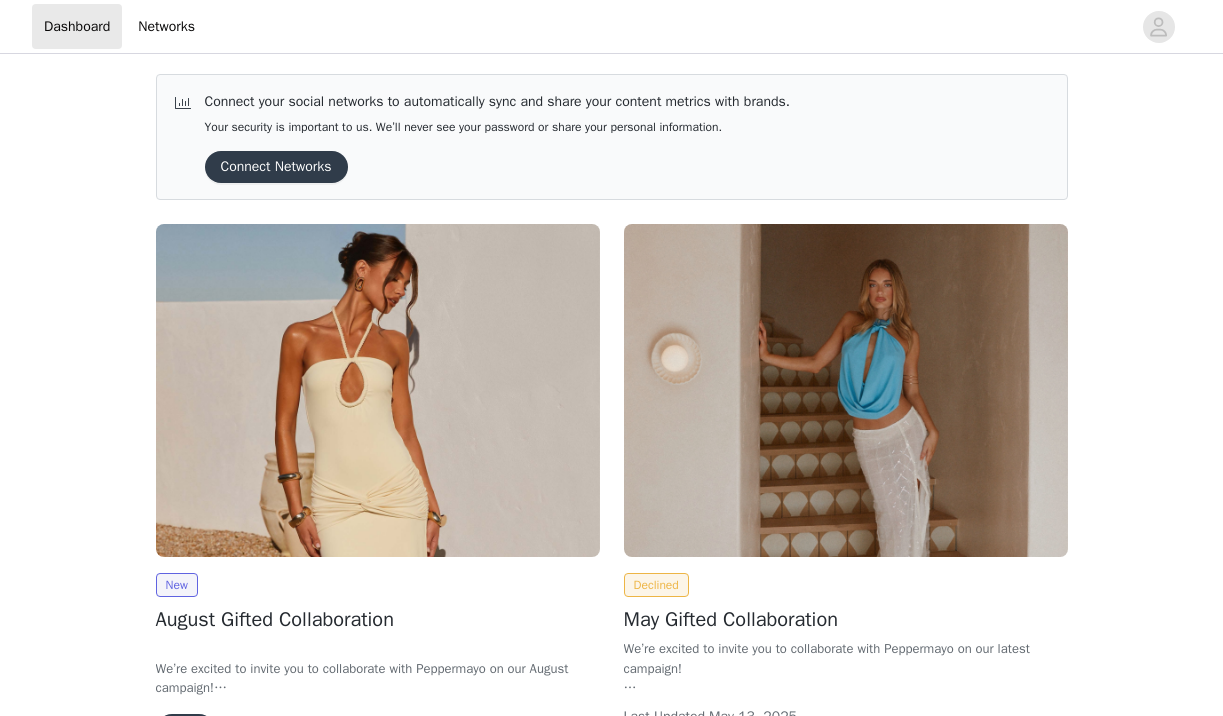scroll, scrollTop: 0, scrollLeft: 0, axis: both 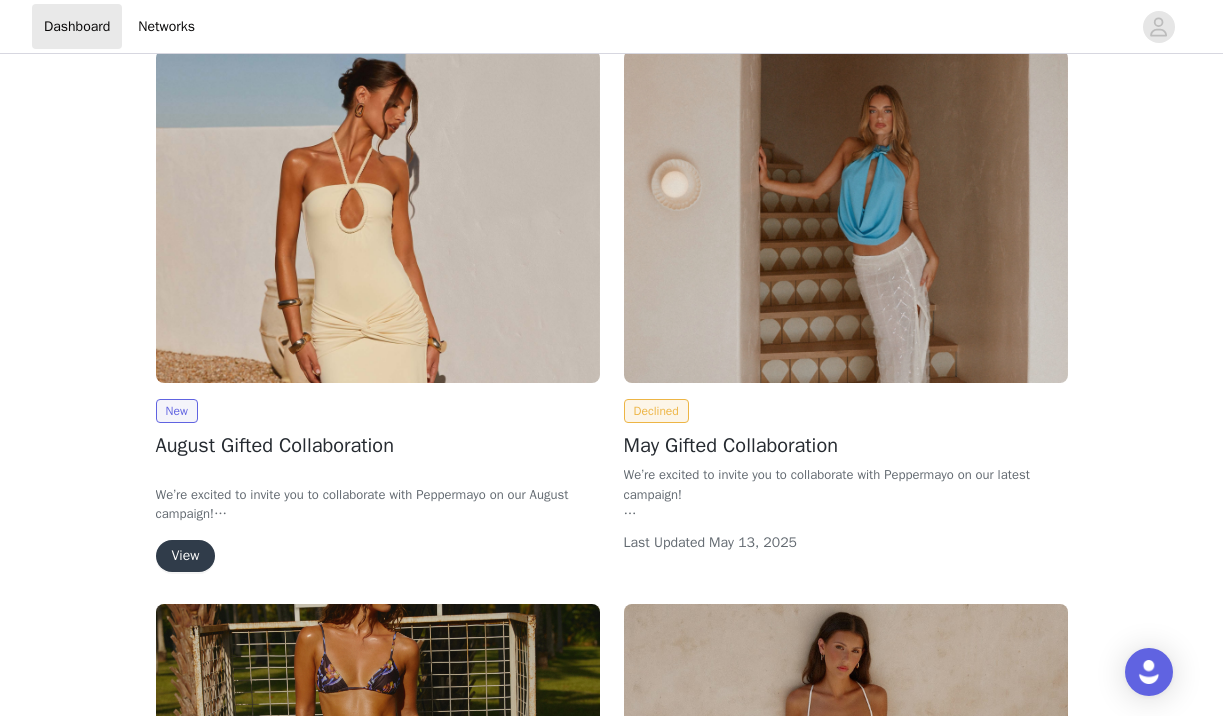 click on "View" at bounding box center (186, 556) 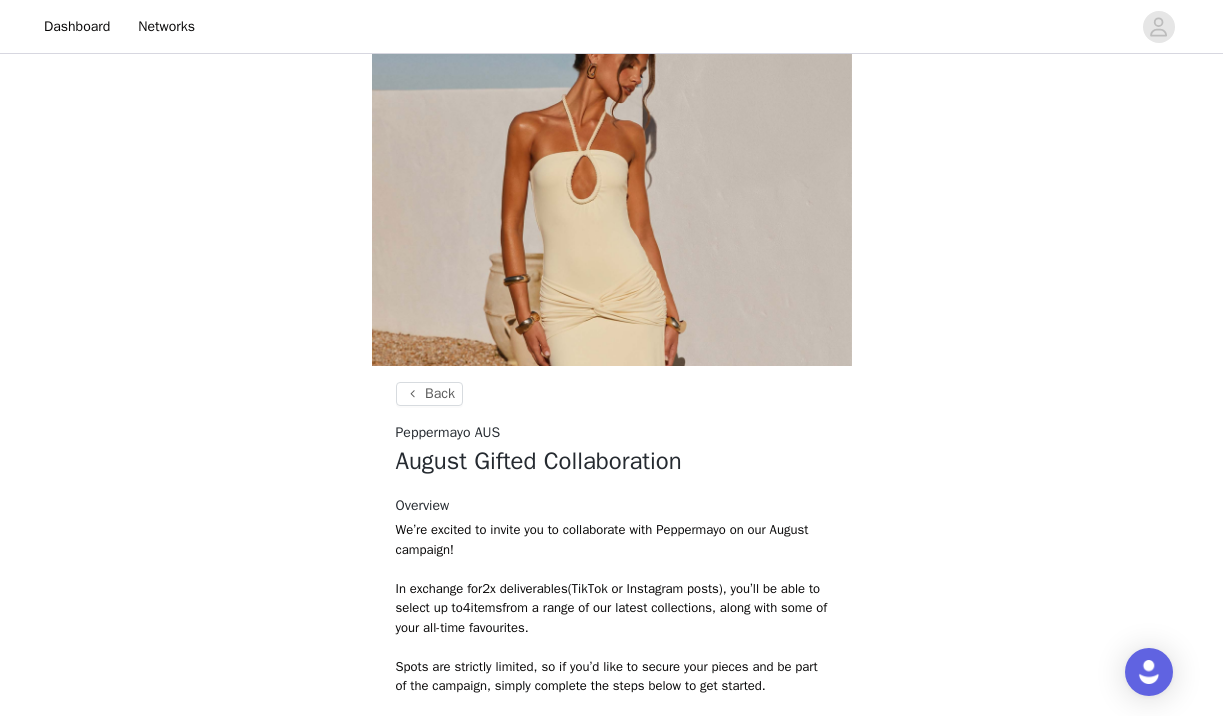 scroll, scrollTop: 51, scrollLeft: 0, axis: vertical 